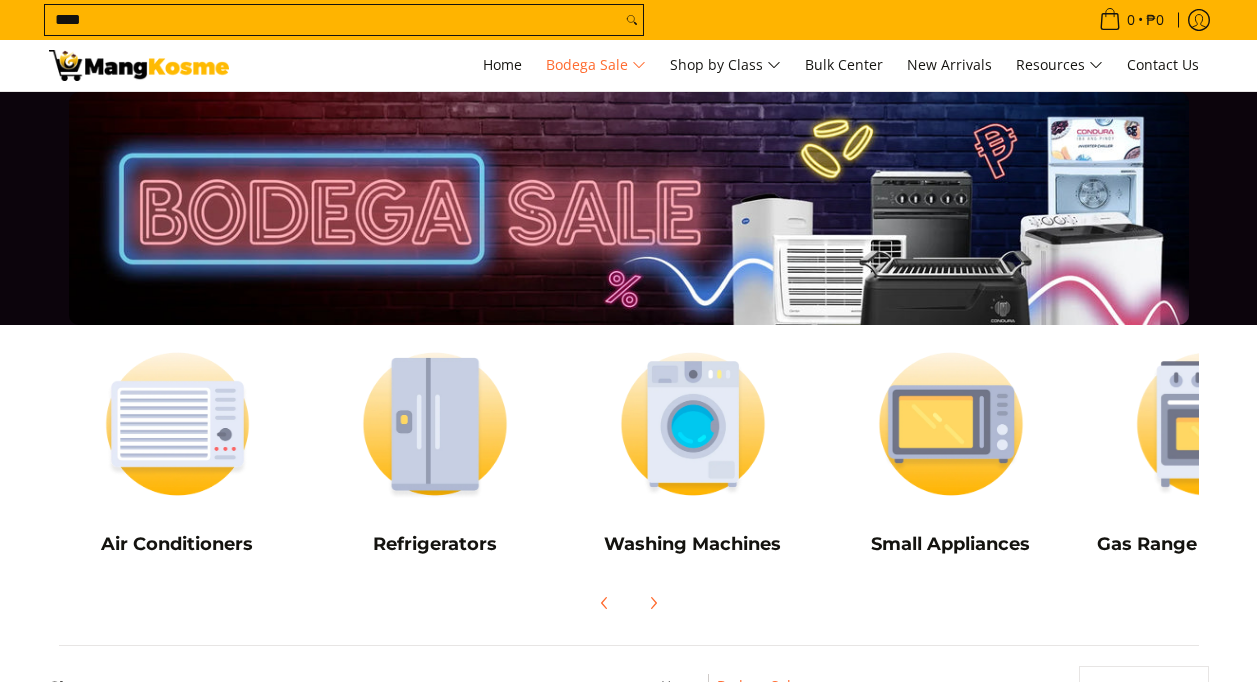 scroll, scrollTop: 0, scrollLeft: 0, axis: both 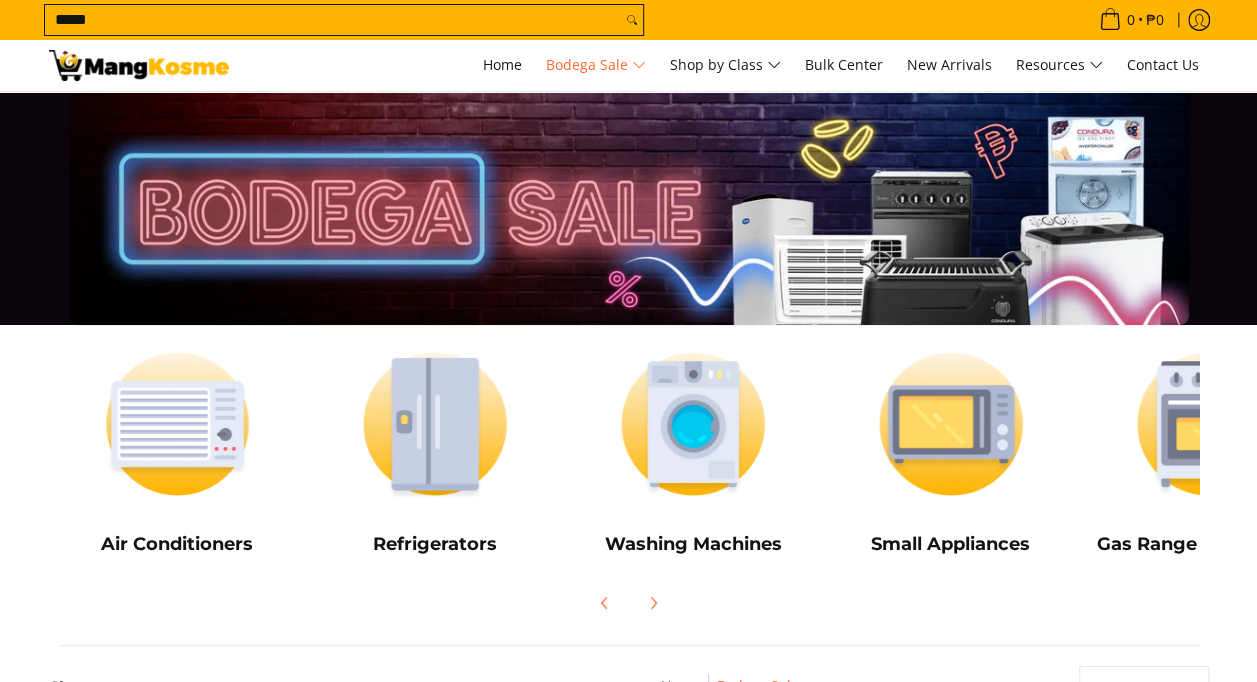 type on "*****" 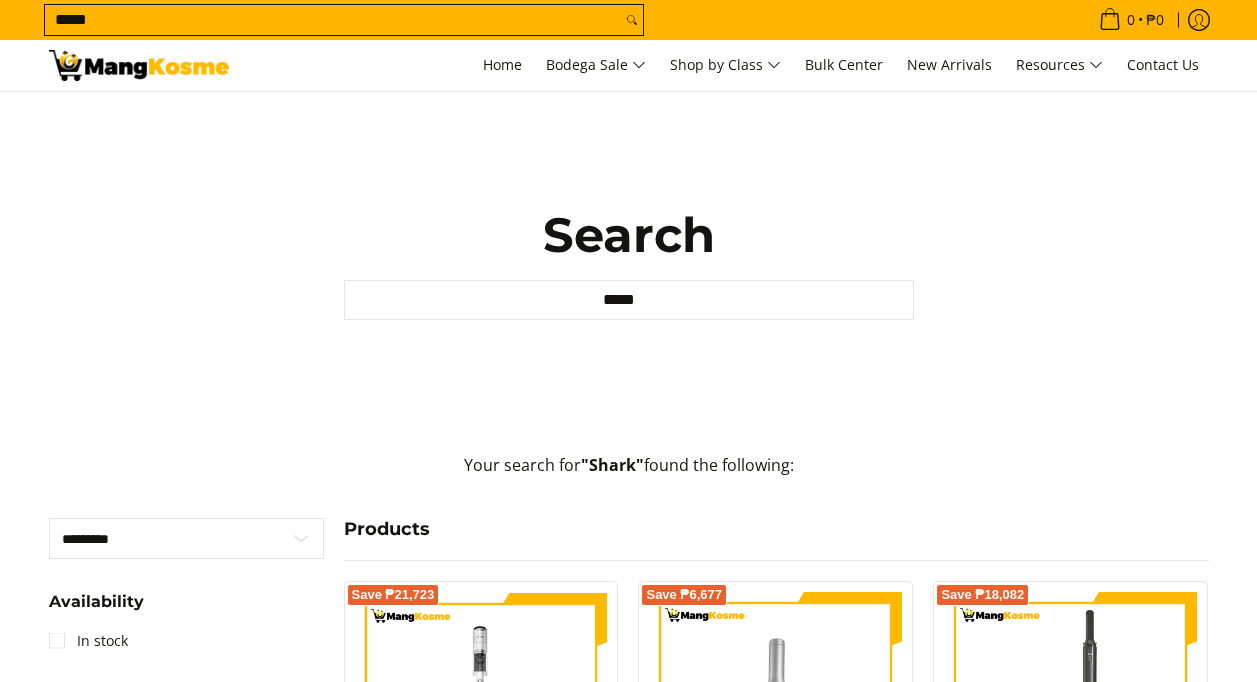 scroll, scrollTop: 0, scrollLeft: 0, axis: both 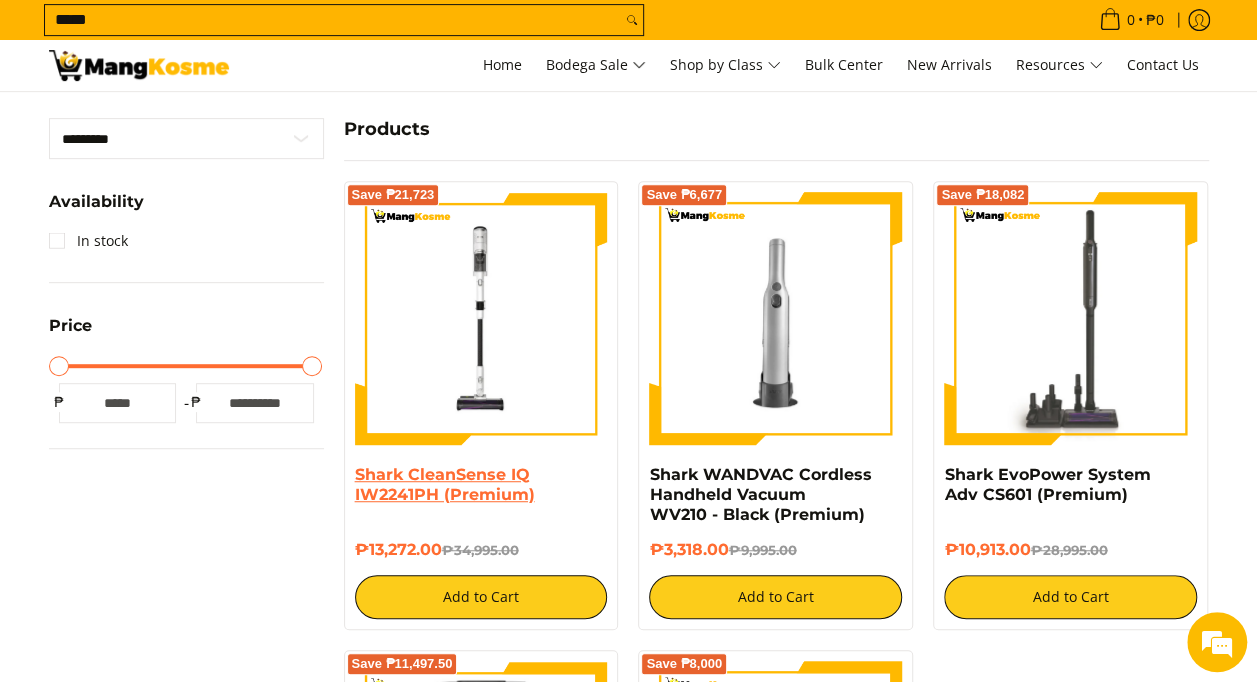 click on "Shark CleanSense IQ IW2241PH (Premium)" at bounding box center (445, 484) 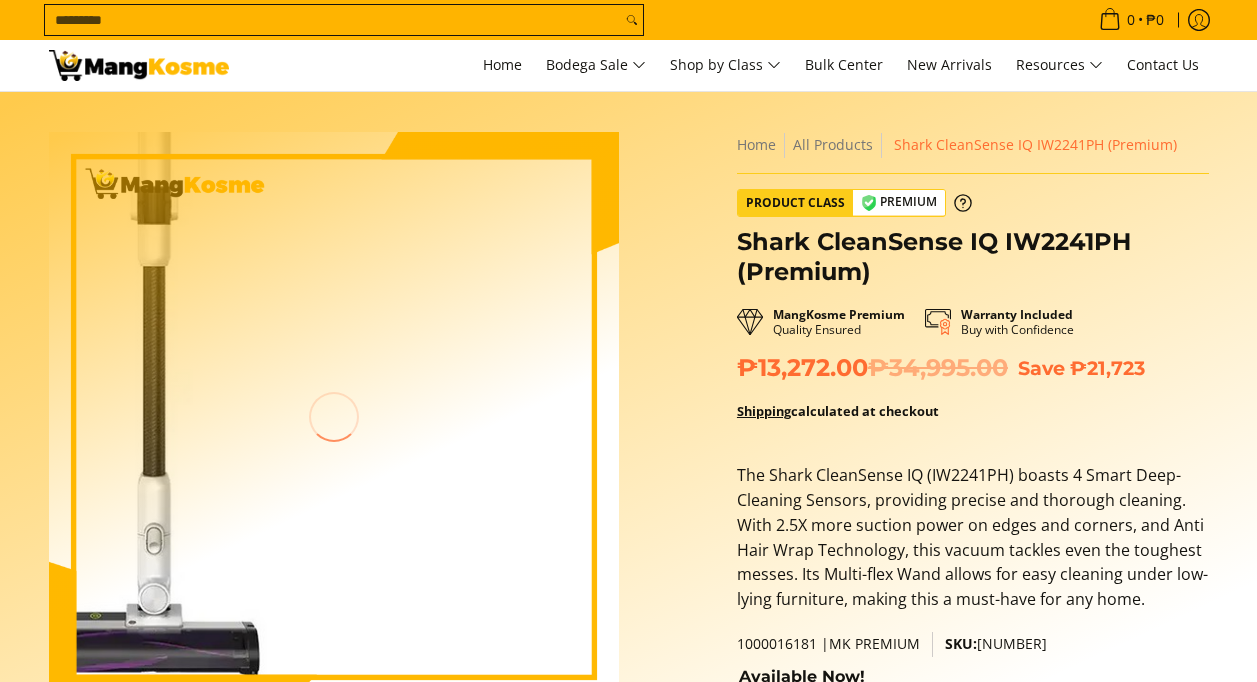 scroll, scrollTop: 0, scrollLeft: 0, axis: both 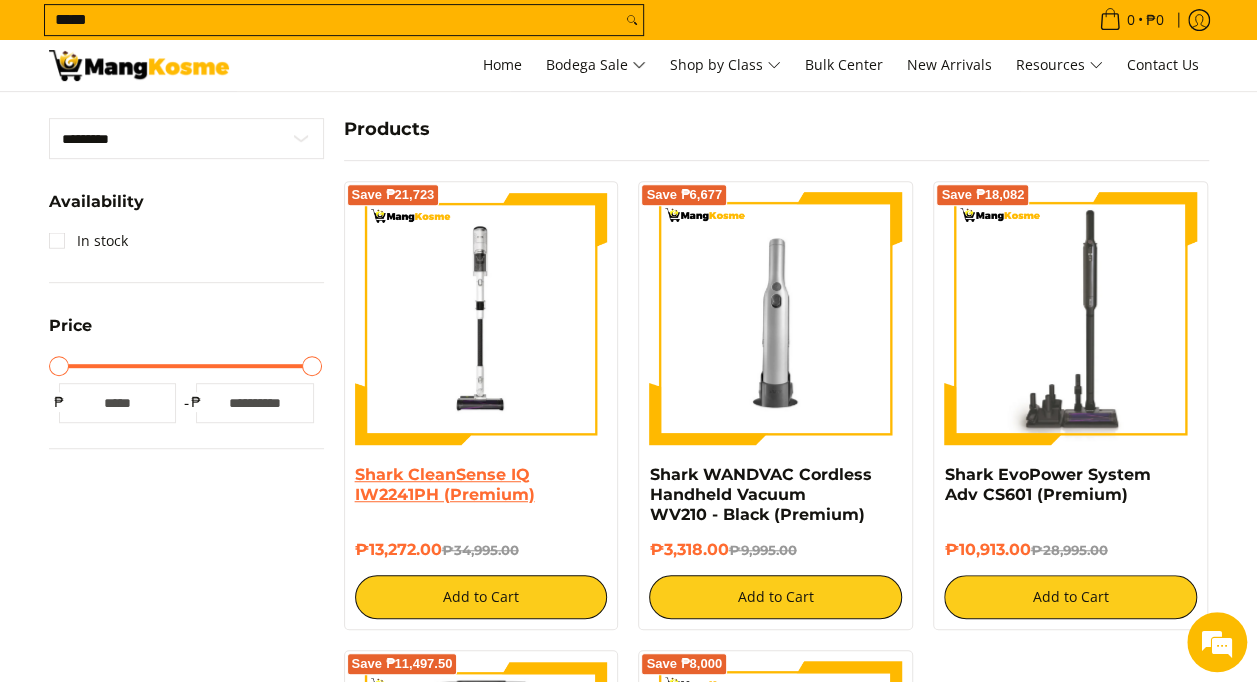 click on "Shark CleanSense IQ IW2241PH (Premium)" at bounding box center (445, 484) 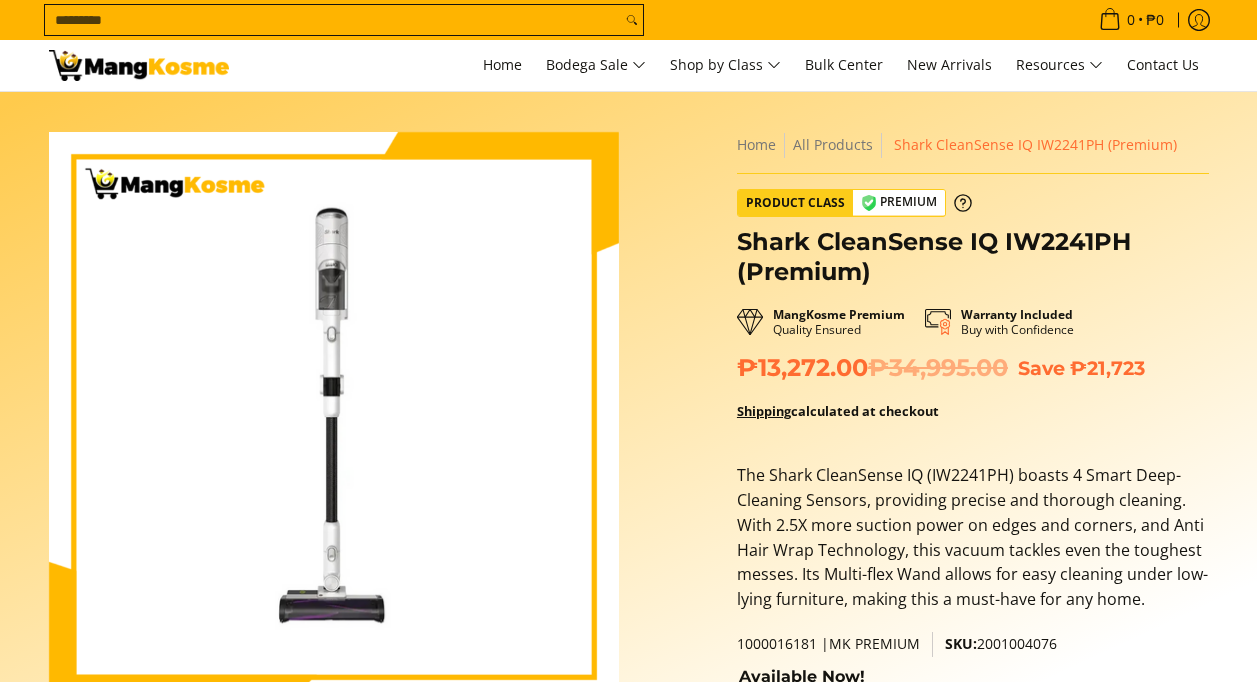 scroll, scrollTop: 0, scrollLeft: 0, axis: both 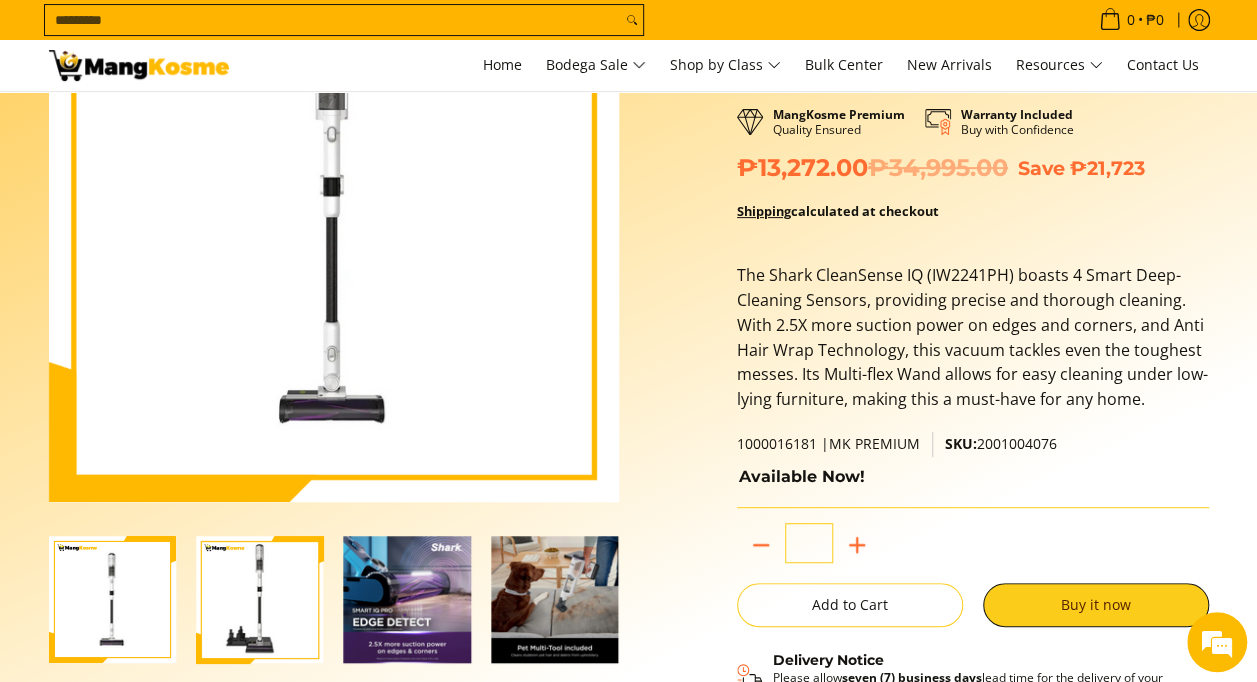 click at bounding box center (408, 600) 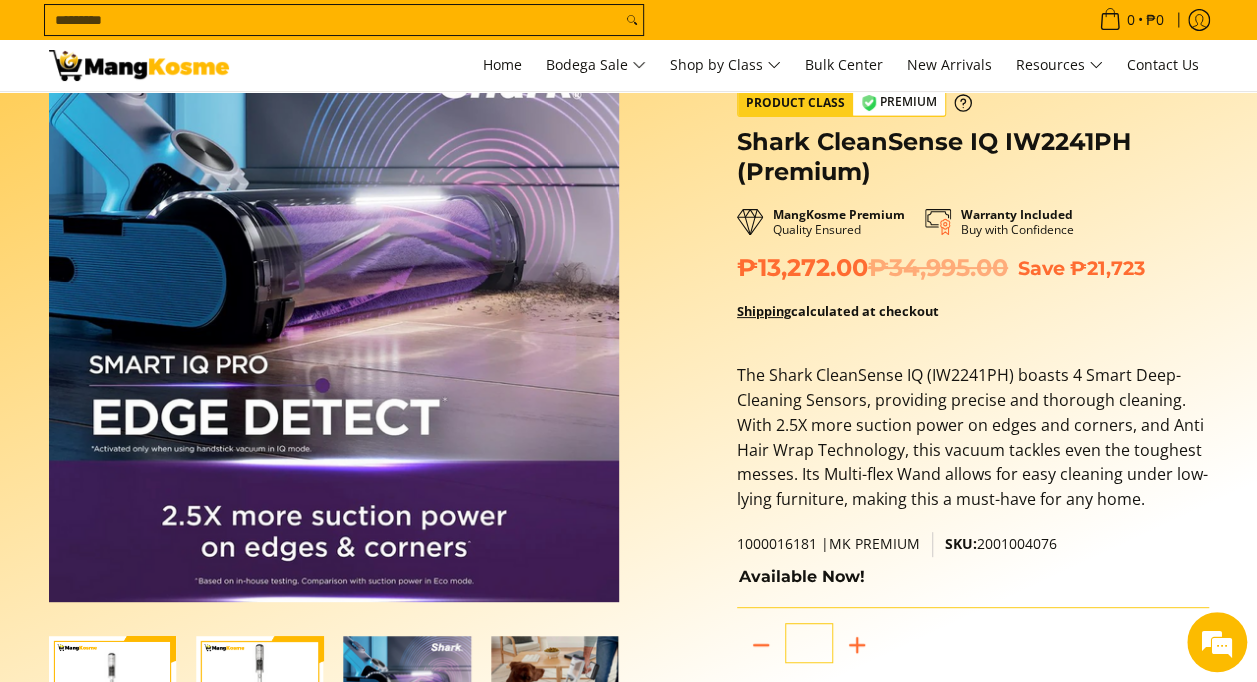 scroll, scrollTop: 0, scrollLeft: 0, axis: both 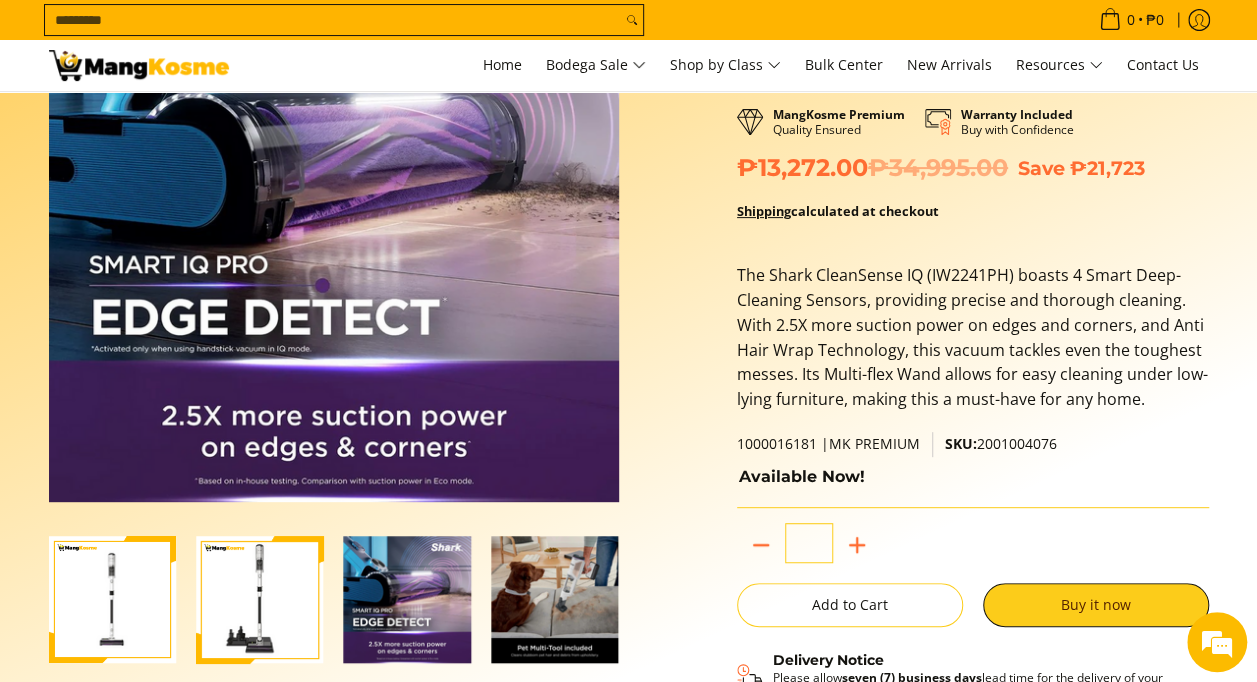 click at bounding box center [555, 600] 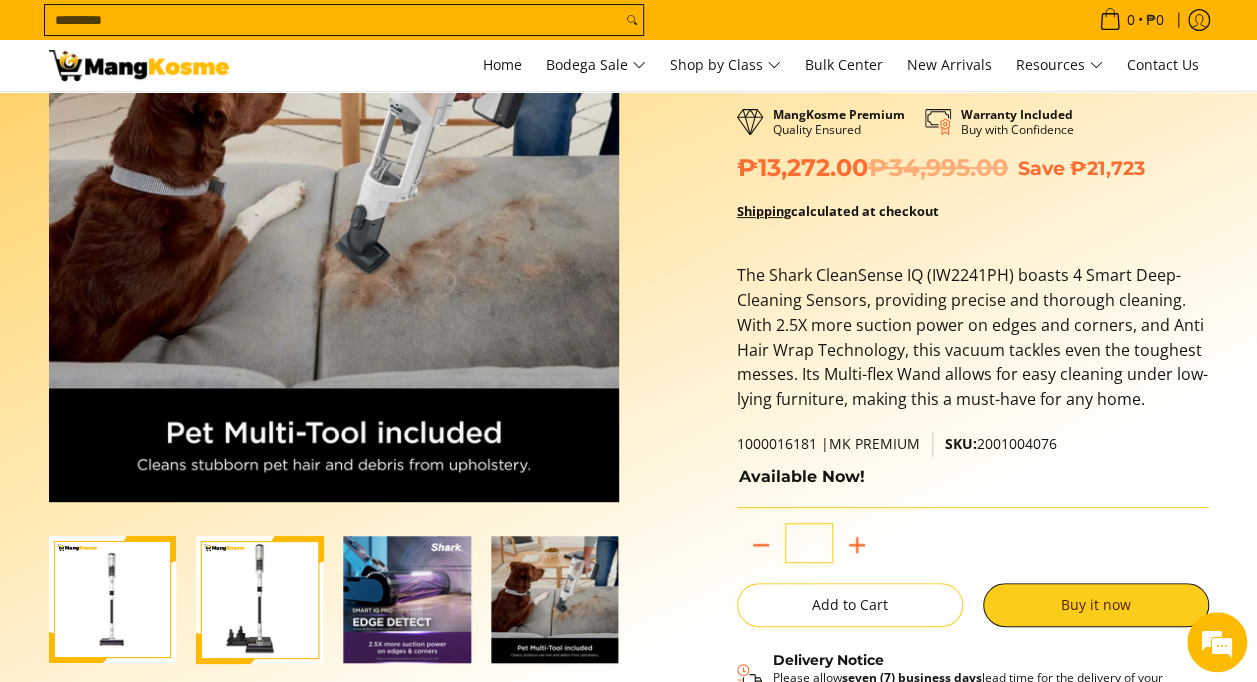 scroll, scrollTop: 0, scrollLeft: 2, axis: horizontal 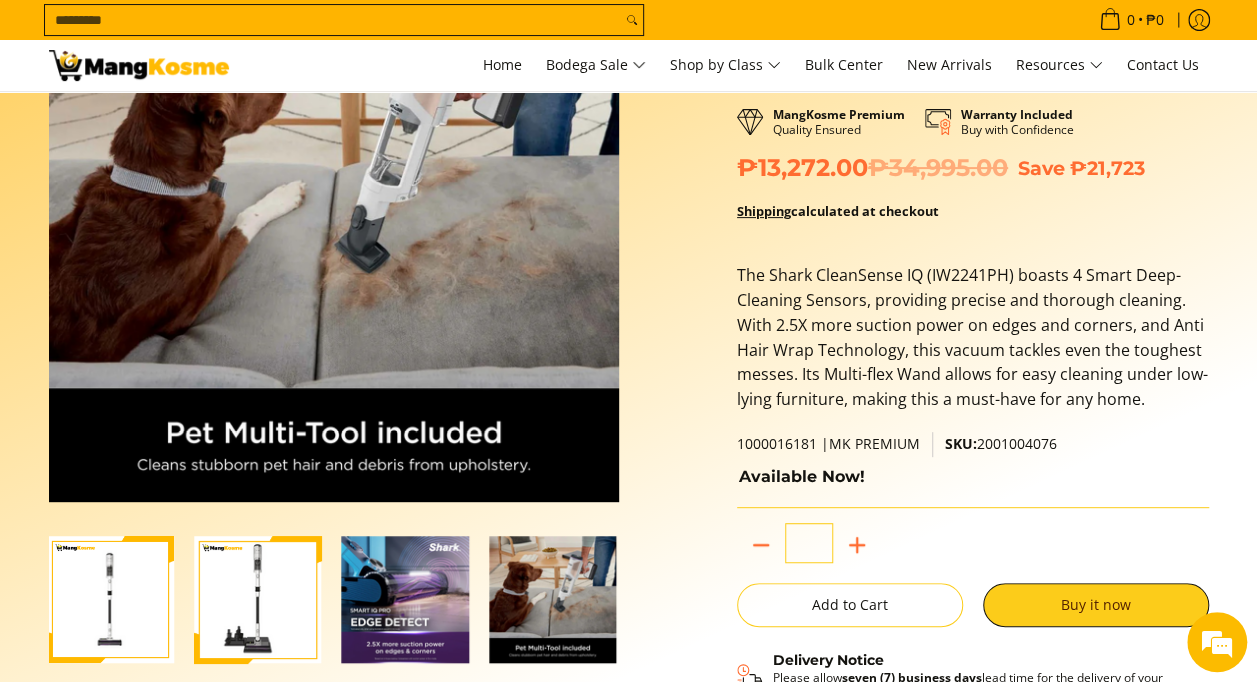 click at bounding box center [406, 600] 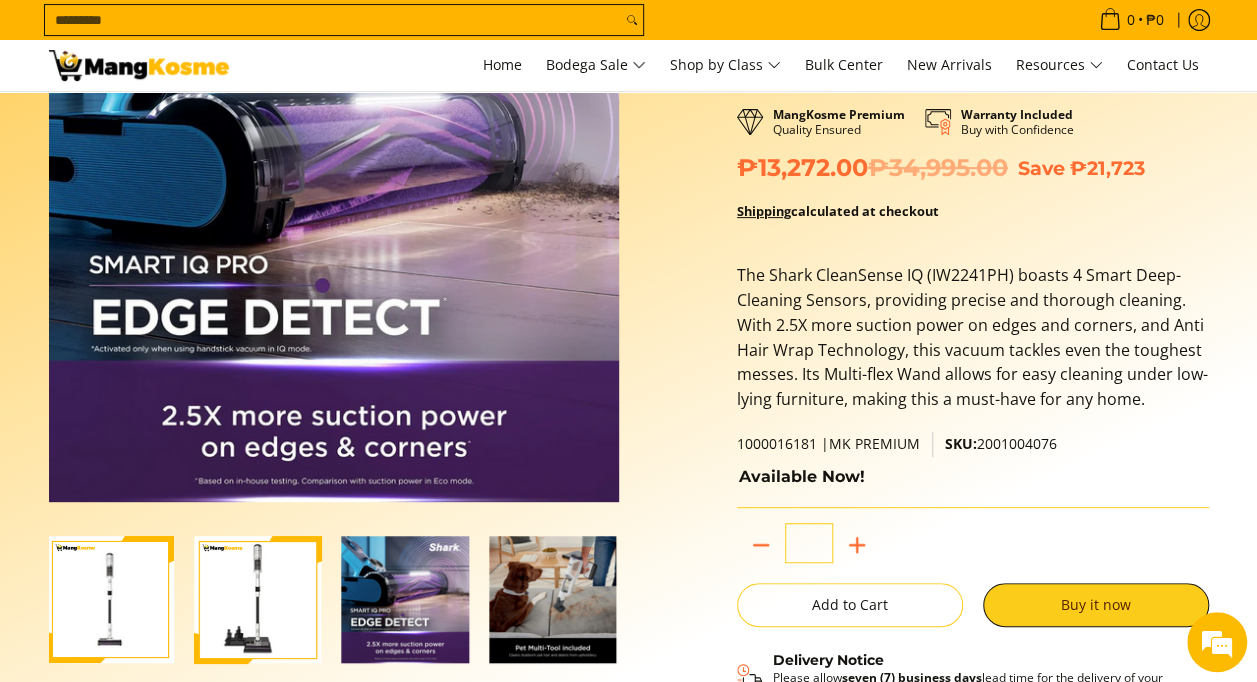 click at bounding box center (553, 600) 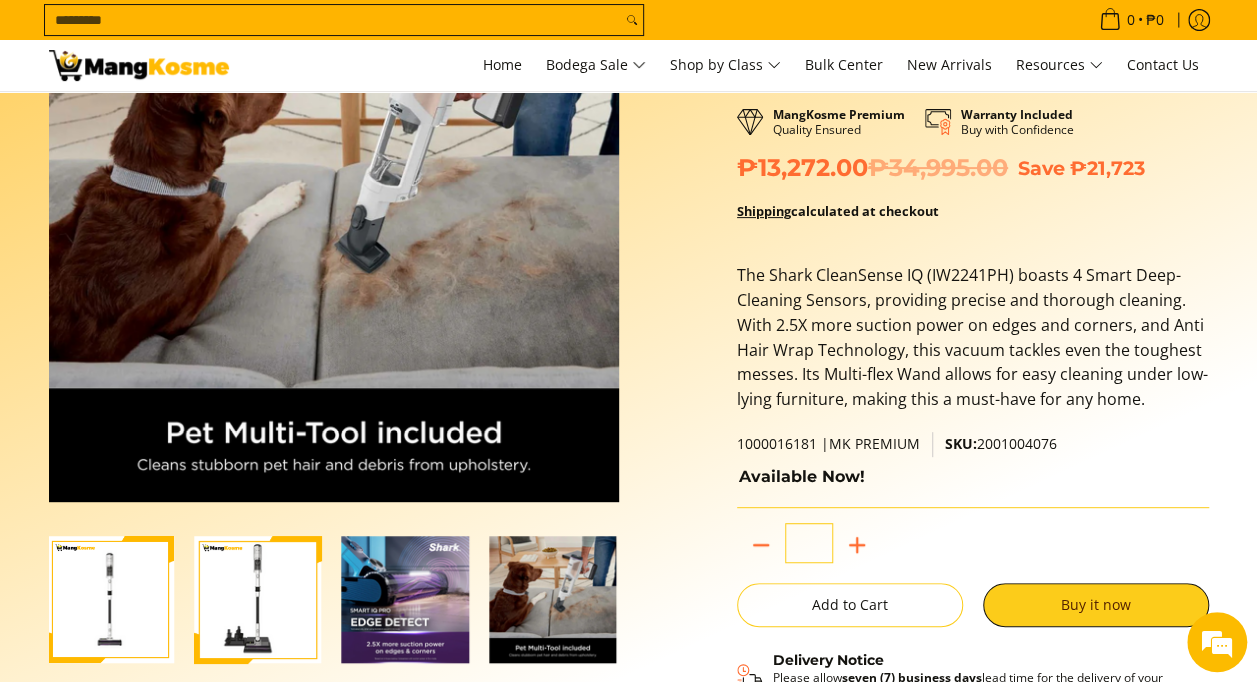 click at bounding box center (258, 600) 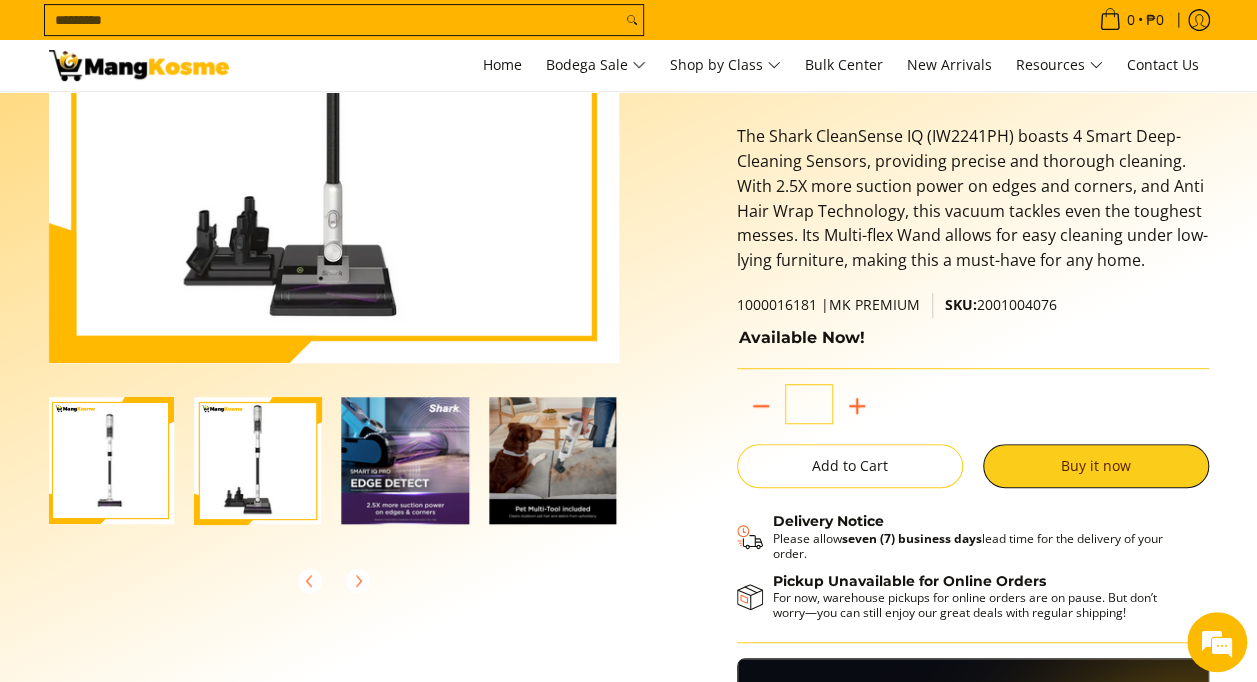 scroll, scrollTop: 400, scrollLeft: 0, axis: vertical 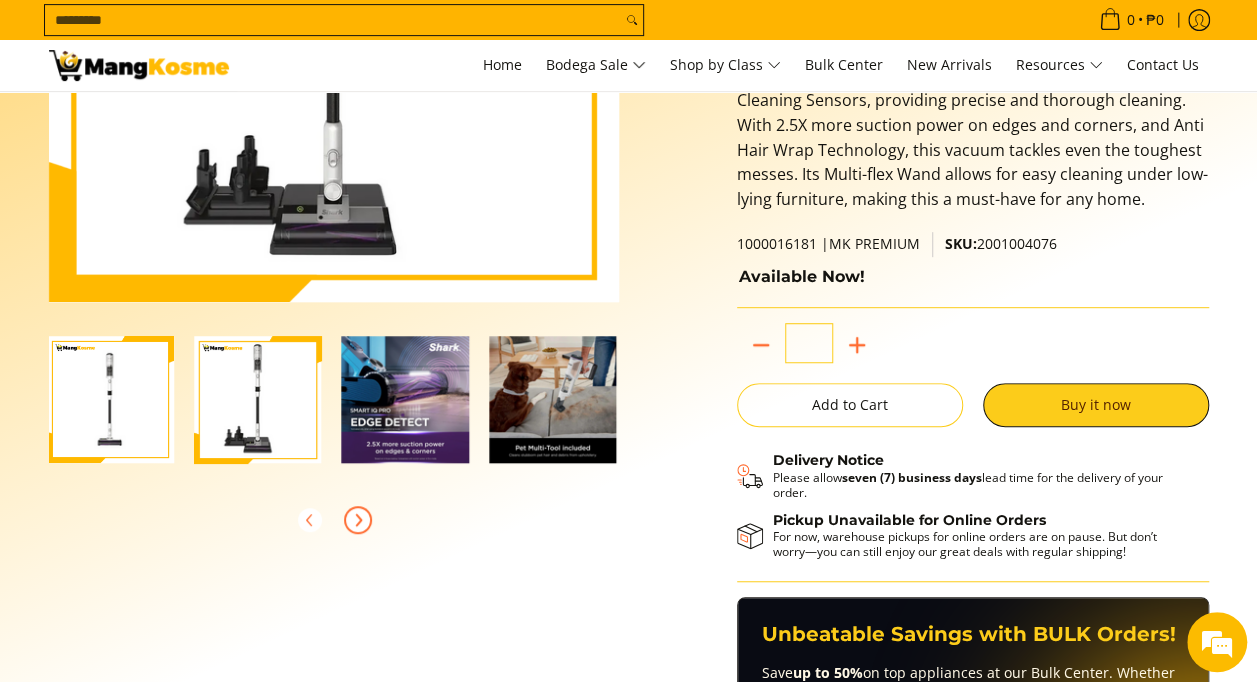 click 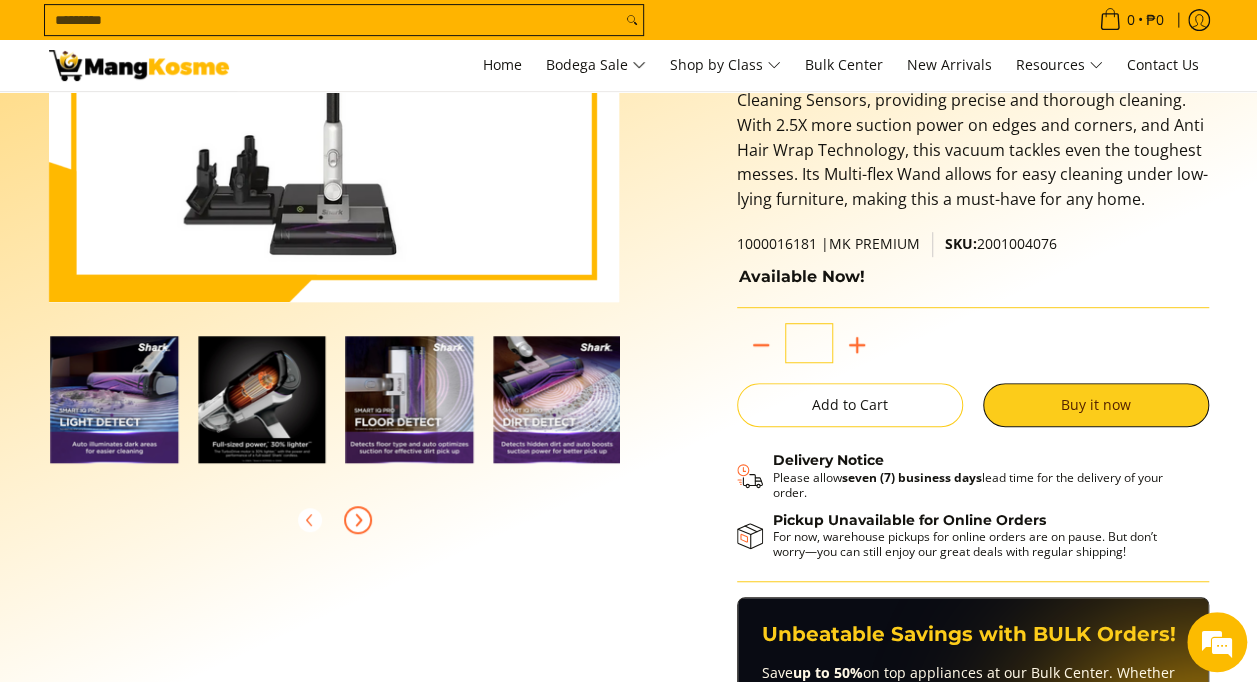scroll, scrollTop: 0, scrollLeft: 590, axis: horizontal 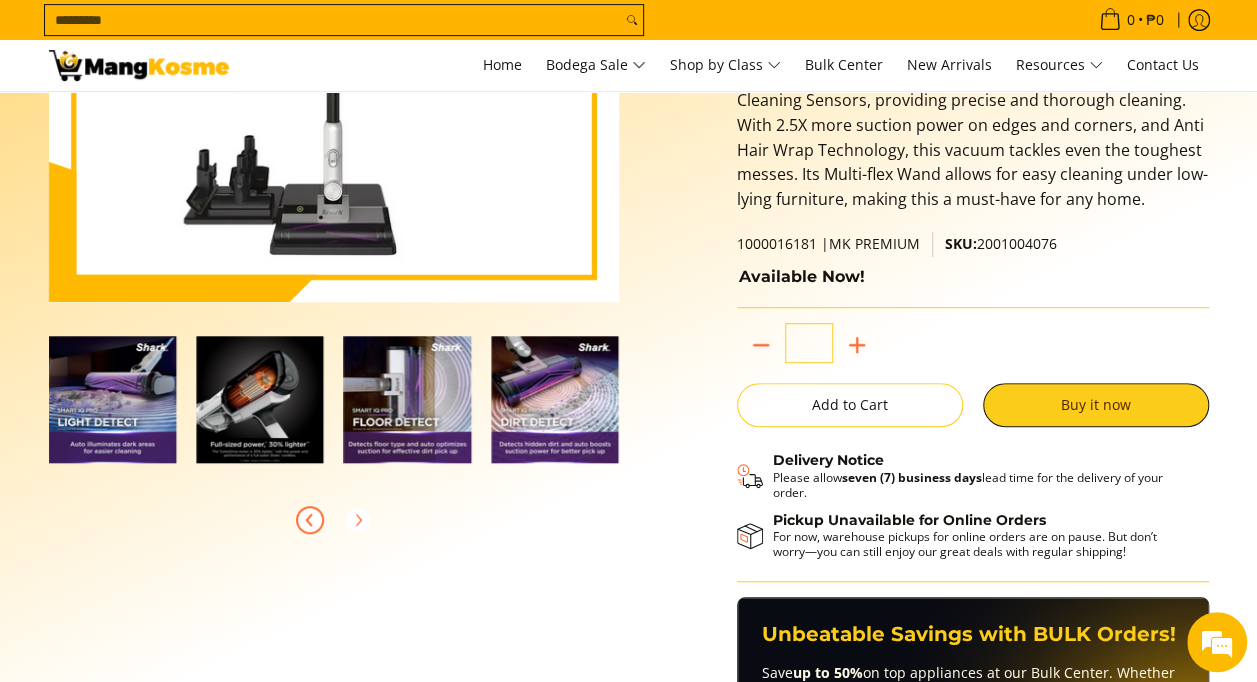 click 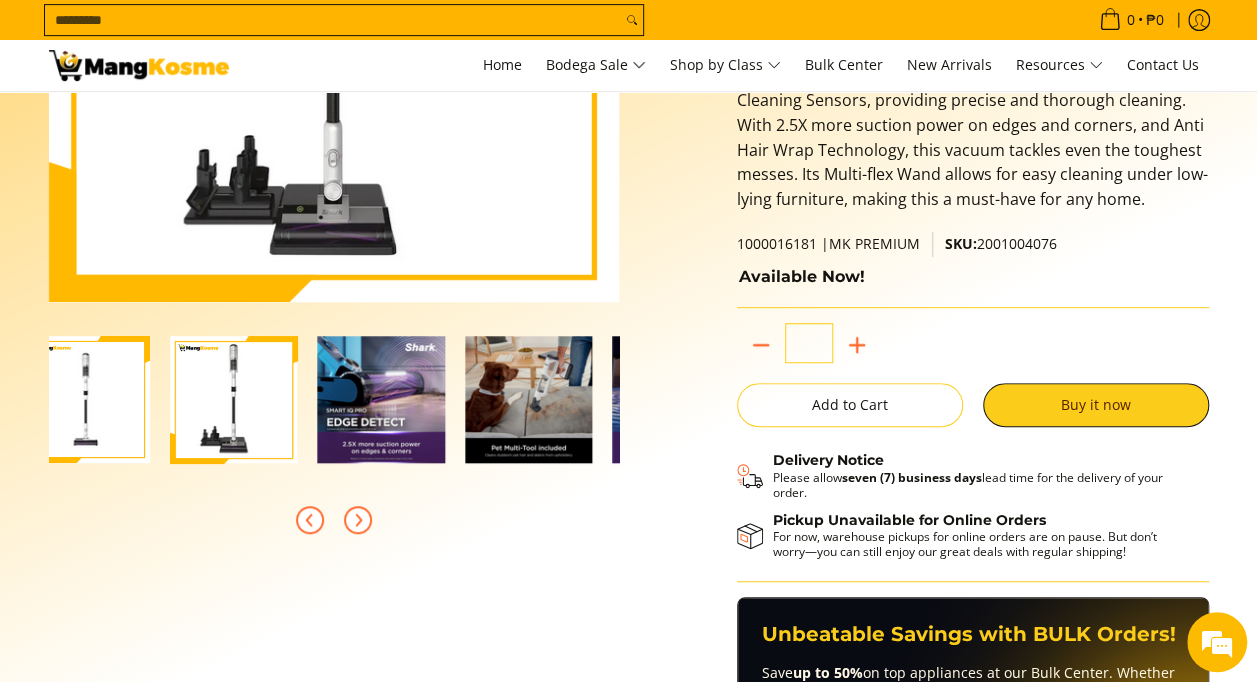 scroll, scrollTop: 0, scrollLeft: 0, axis: both 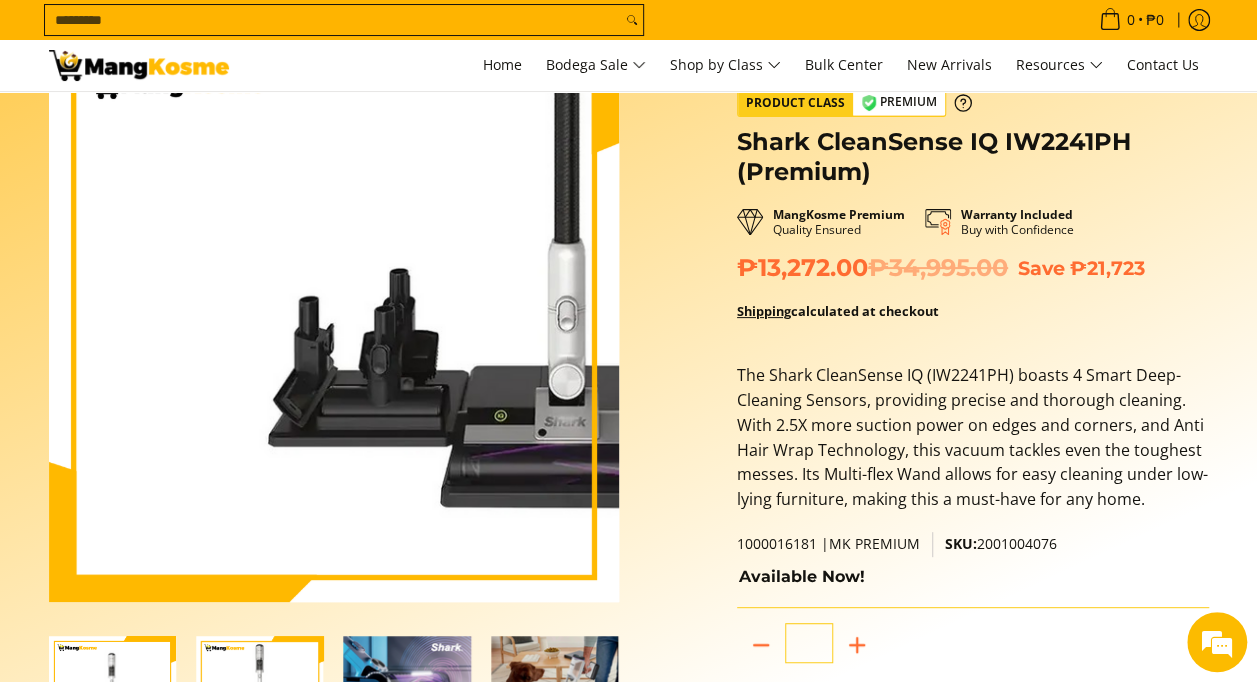 click at bounding box center (334, 317) 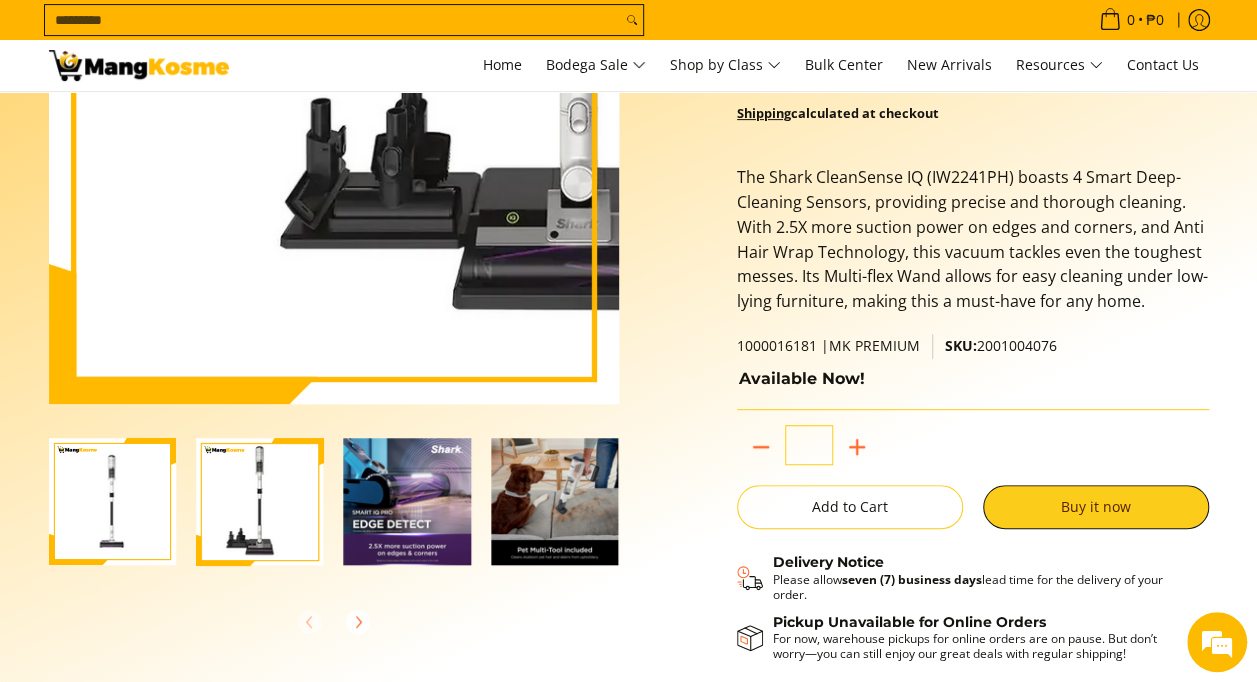 scroll, scrollTop: 300, scrollLeft: 0, axis: vertical 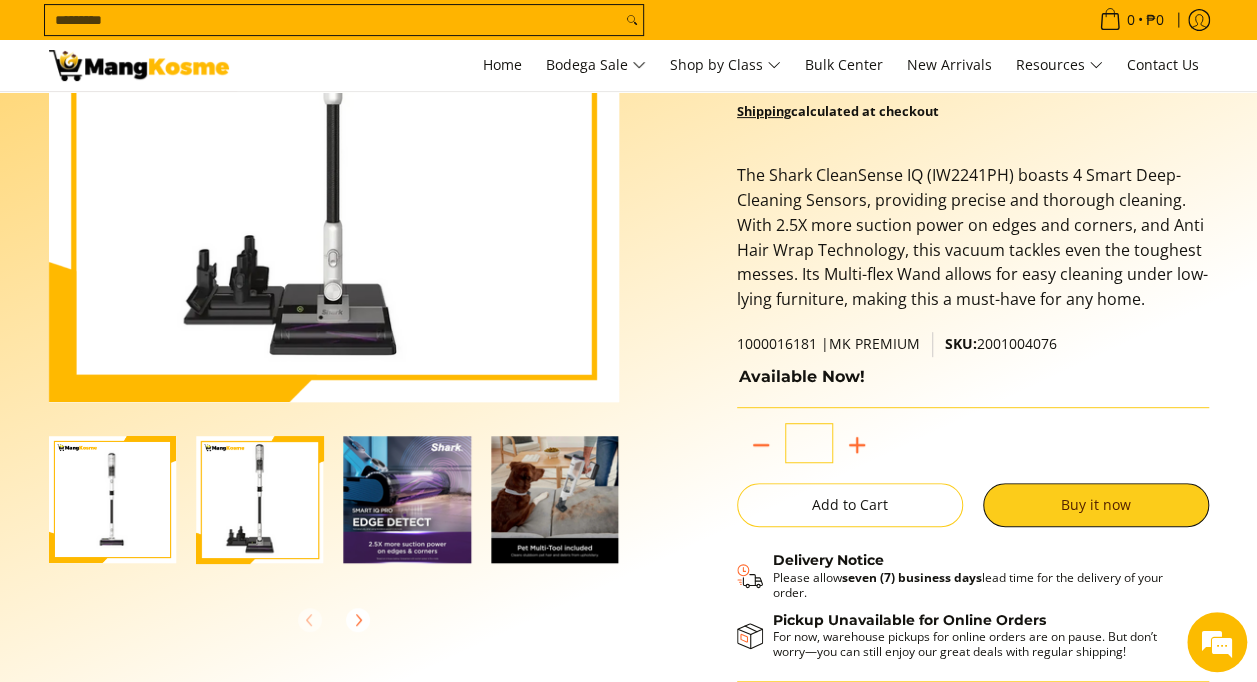 click at bounding box center [555, 500] 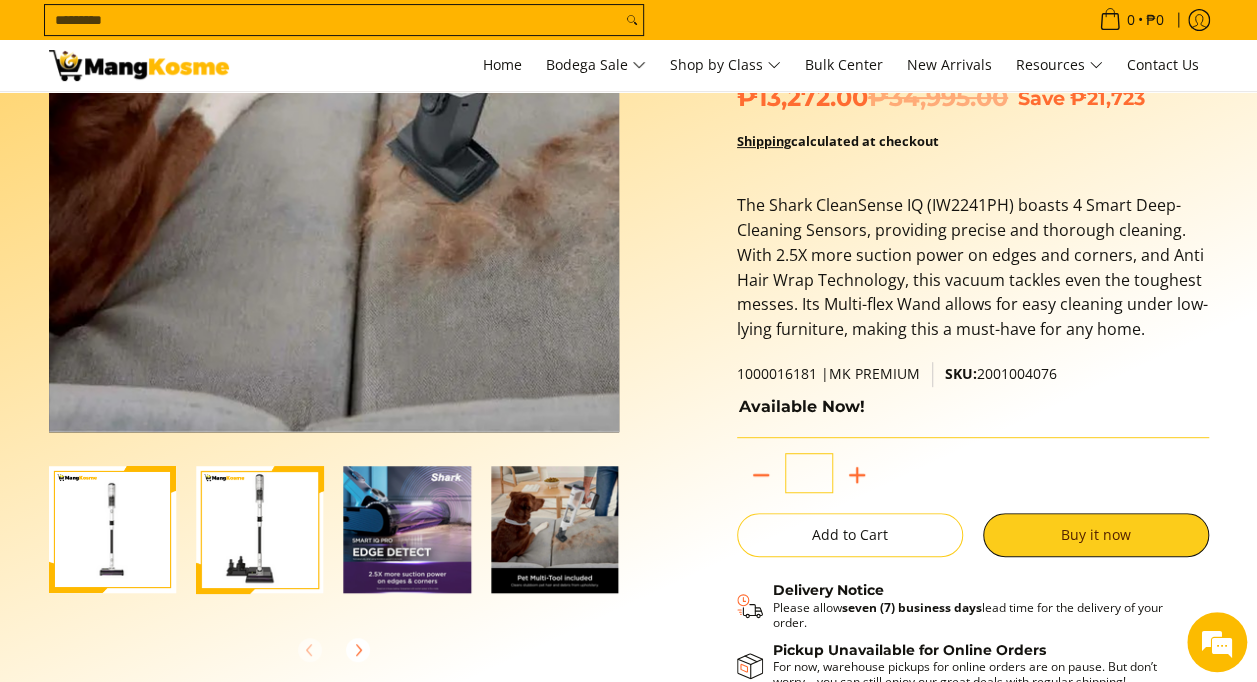 scroll, scrollTop: 300, scrollLeft: 0, axis: vertical 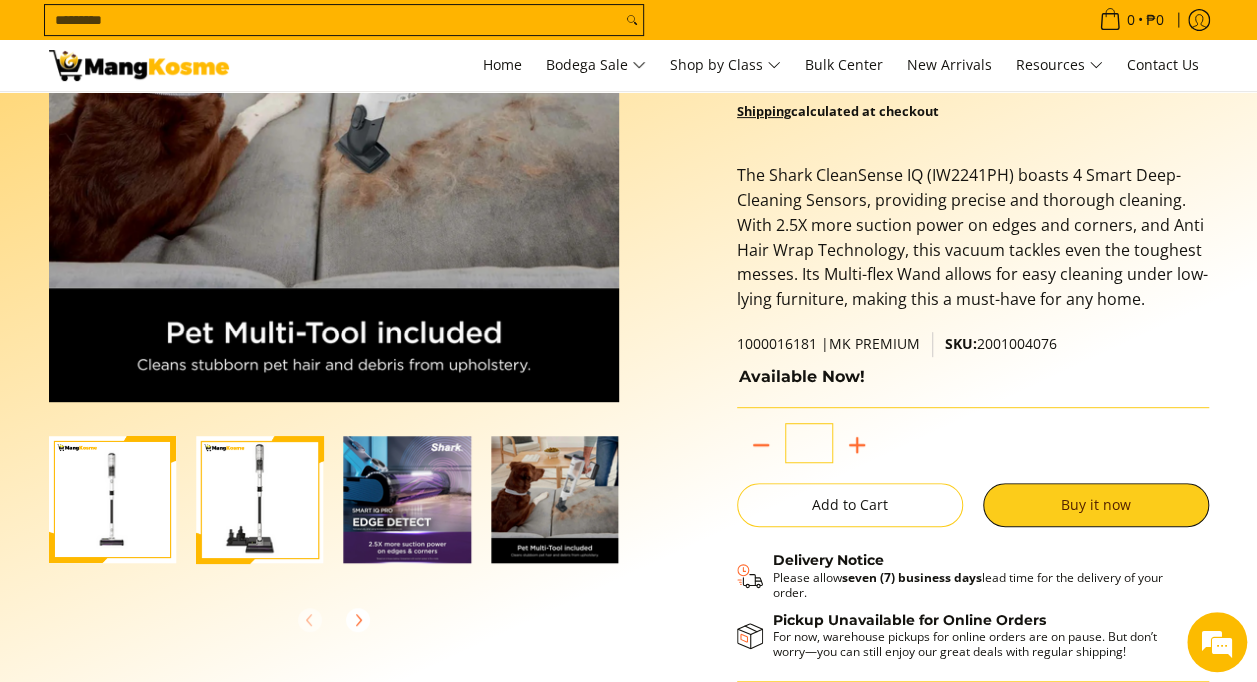 click at bounding box center (113, 500) 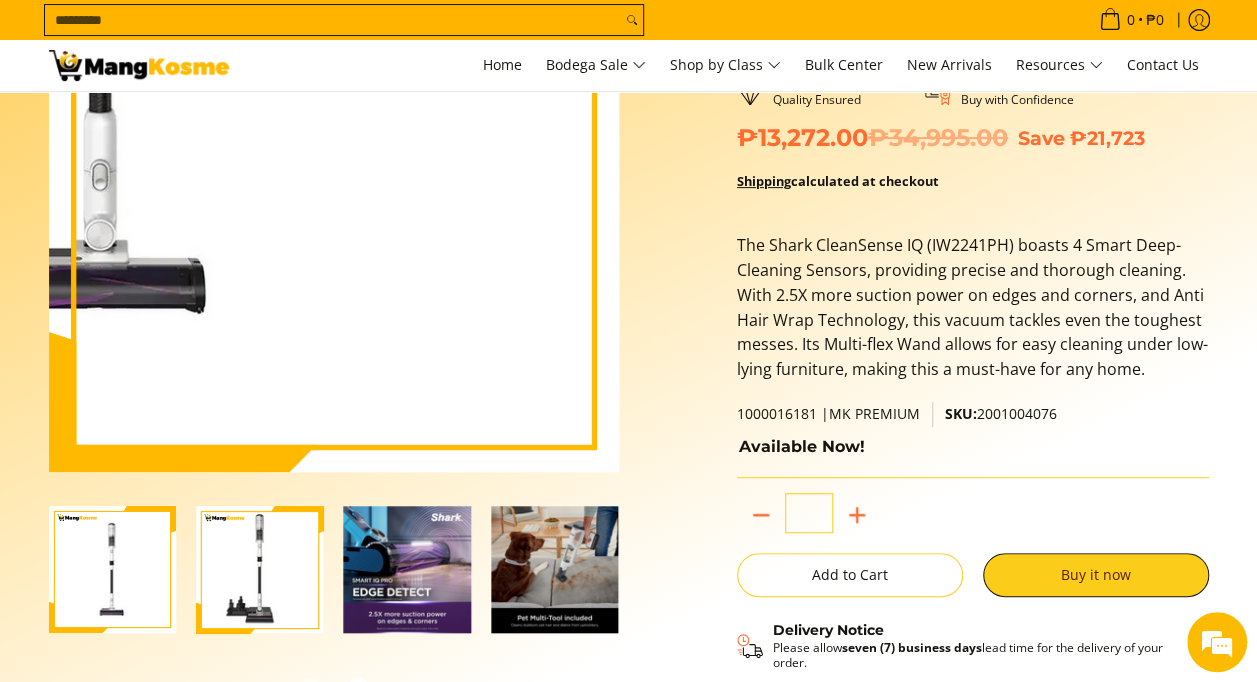 scroll, scrollTop: 200, scrollLeft: 0, axis: vertical 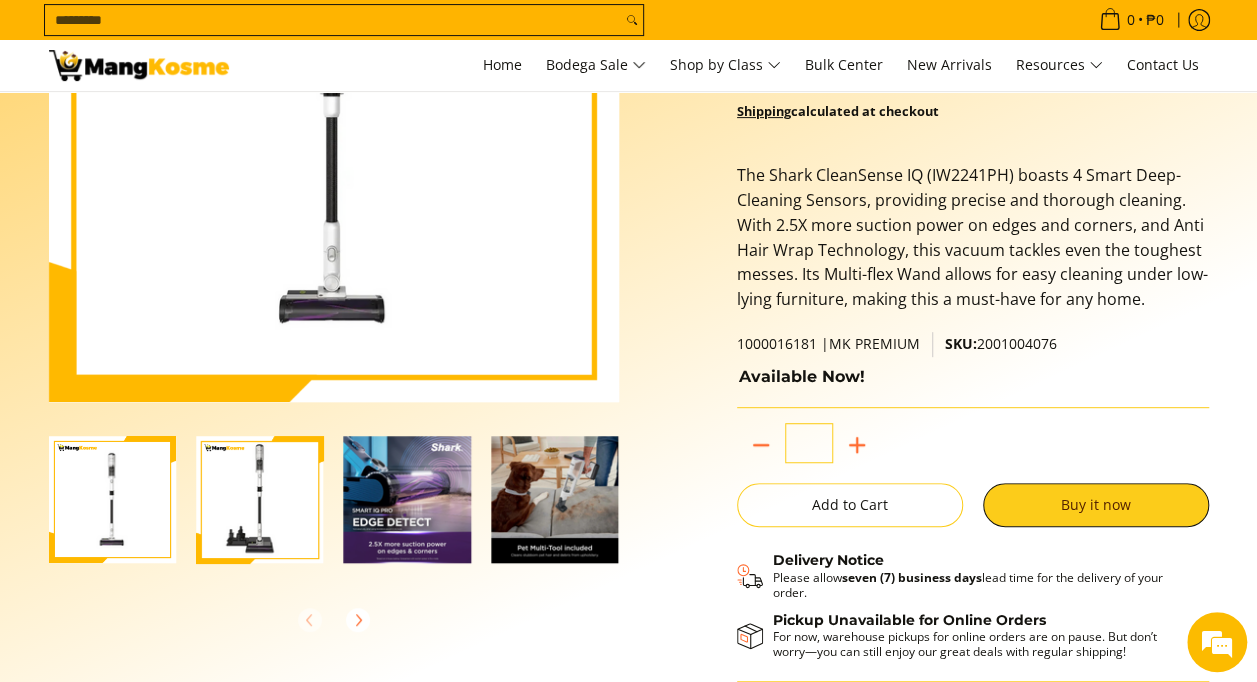click at bounding box center (408, 500) 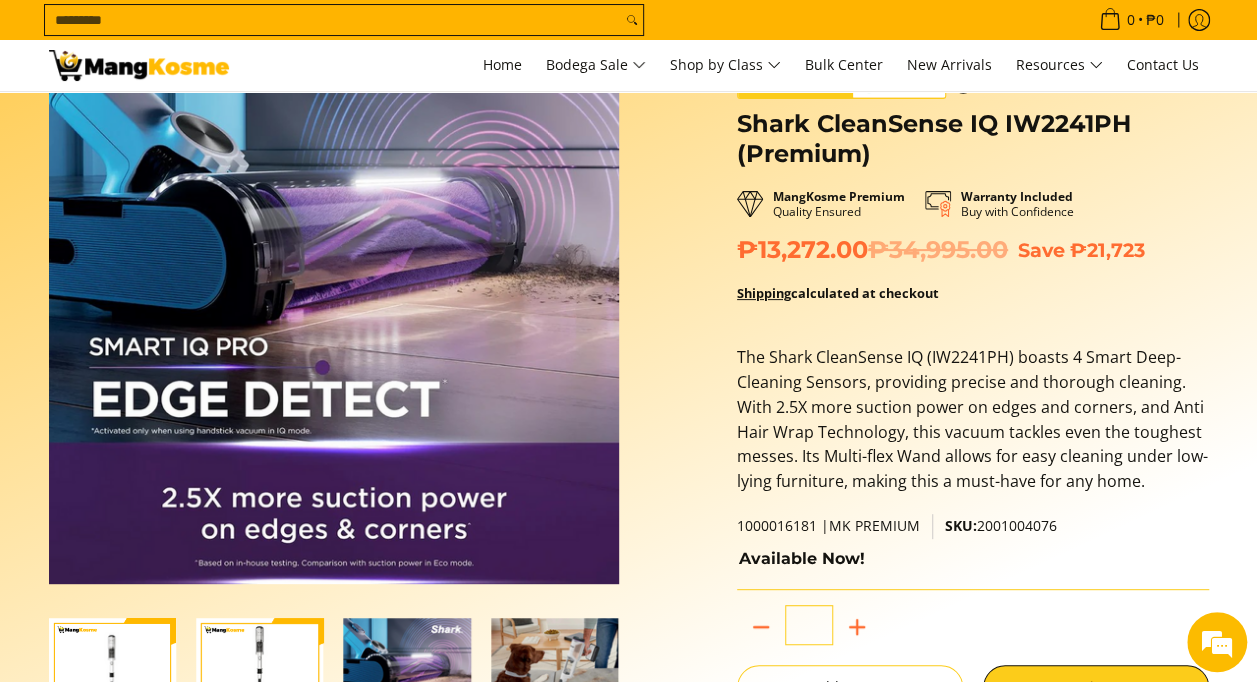 scroll, scrollTop: 200, scrollLeft: 0, axis: vertical 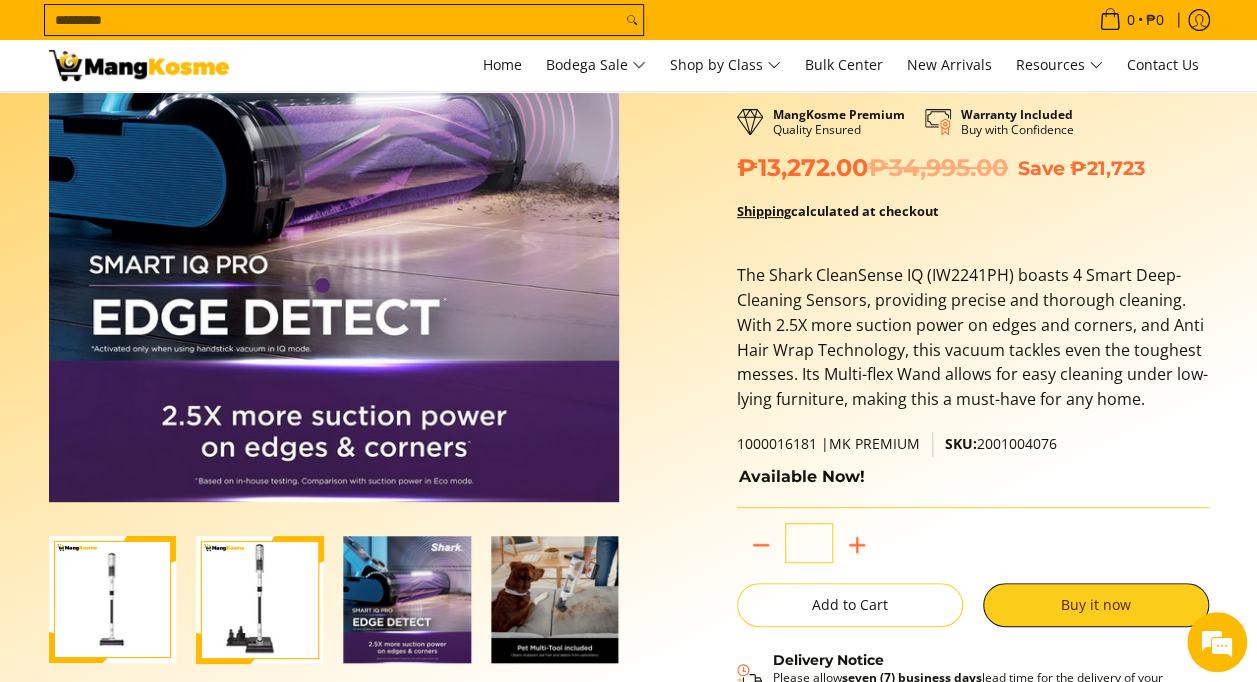 click at bounding box center [408, 600] 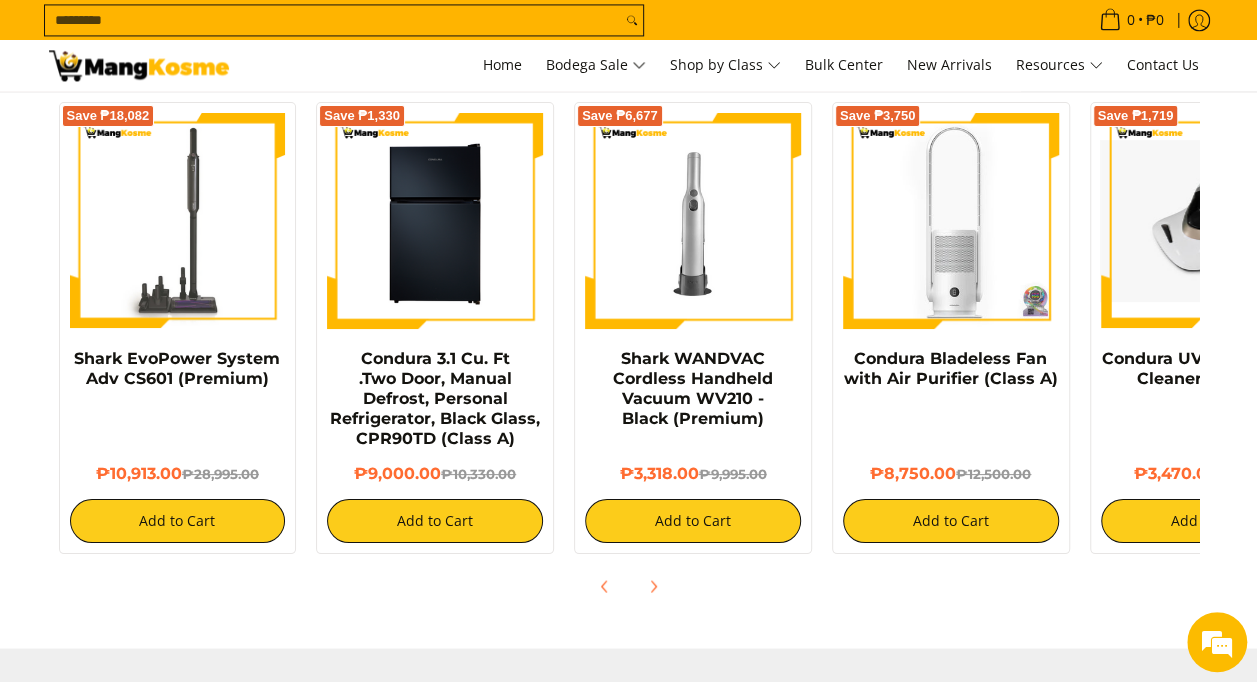 scroll, scrollTop: 1600, scrollLeft: 0, axis: vertical 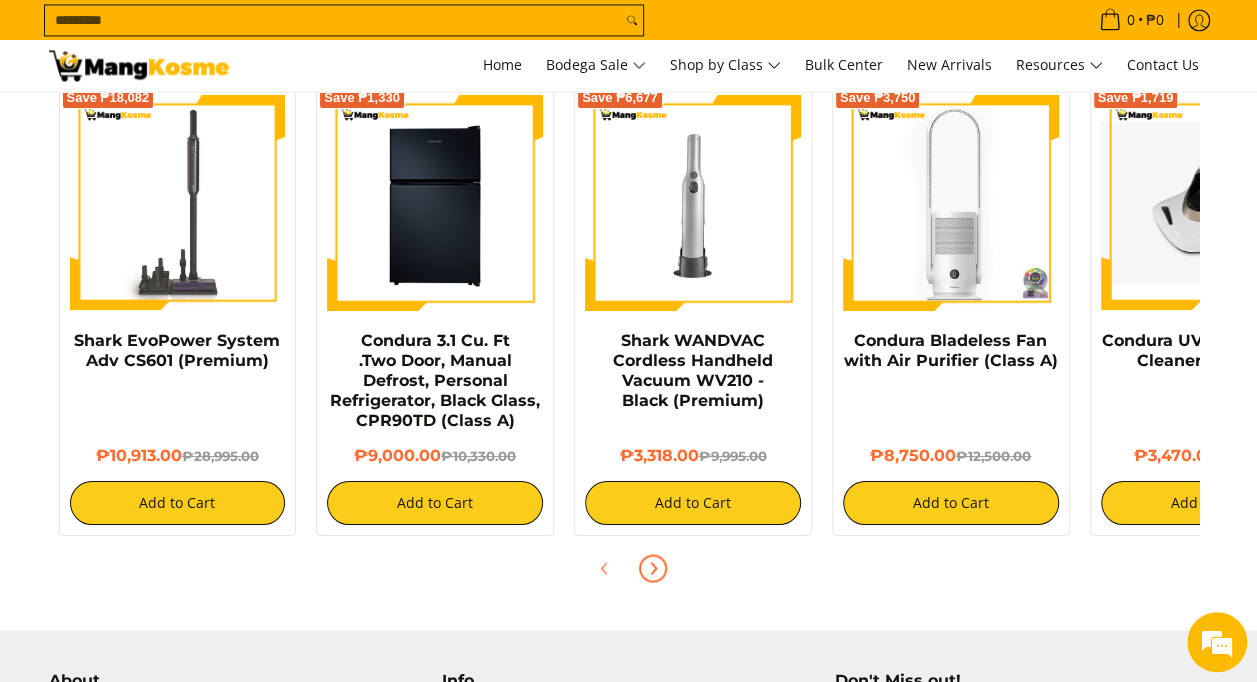 click 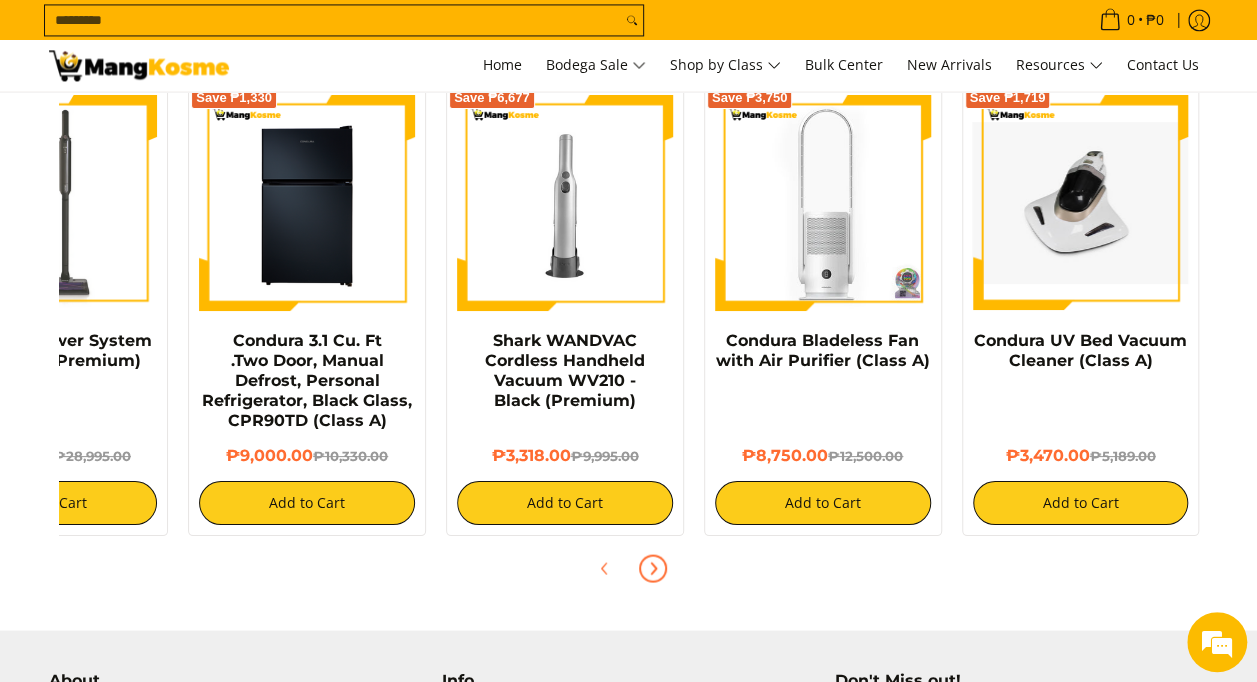 click 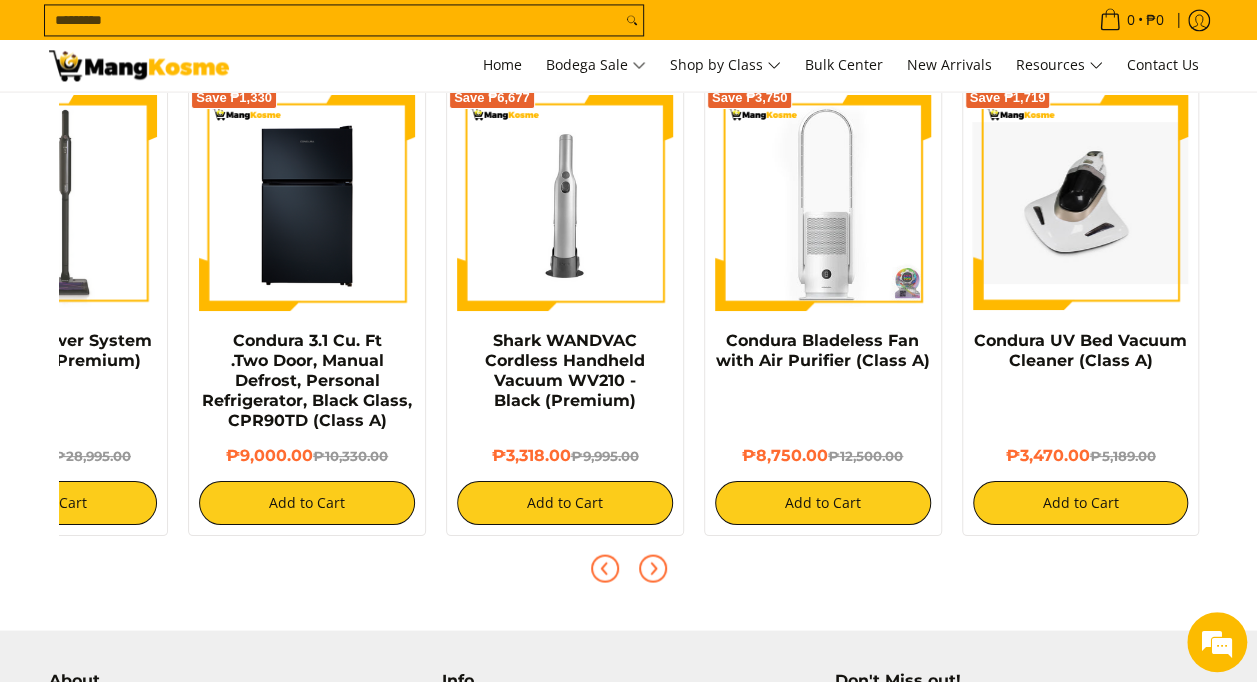 scroll, scrollTop: 0, scrollLeft: 0, axis: both 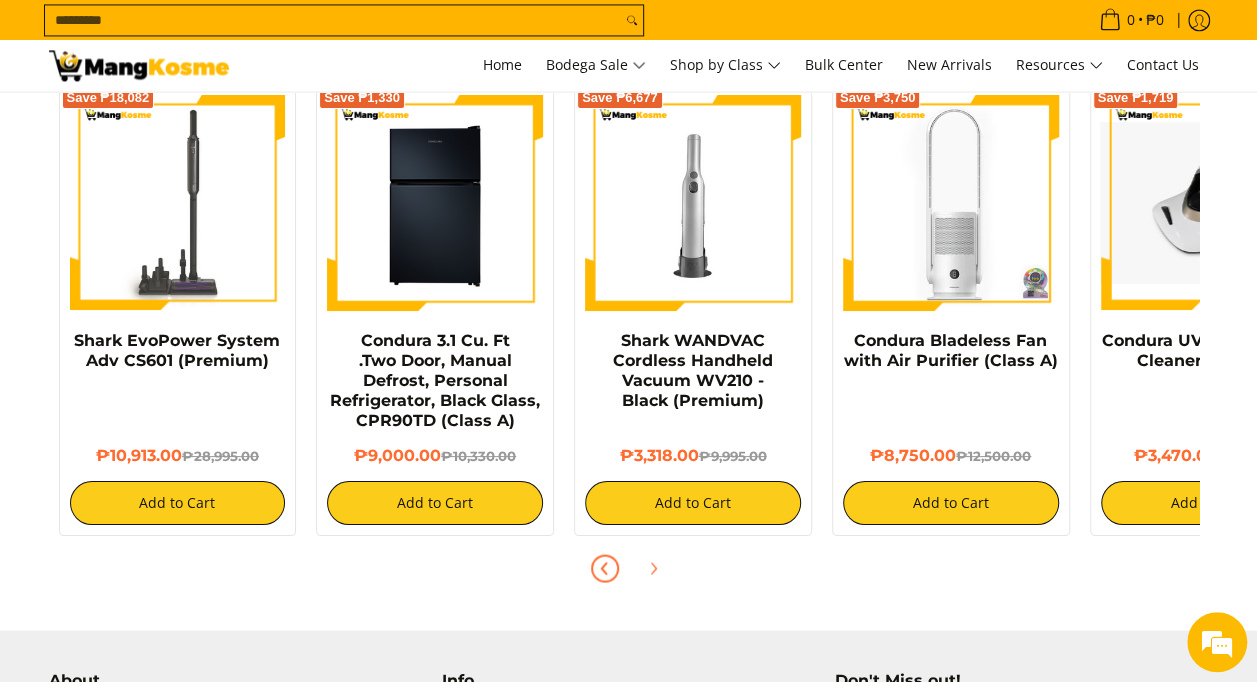 click at bounding box center (605, 568) 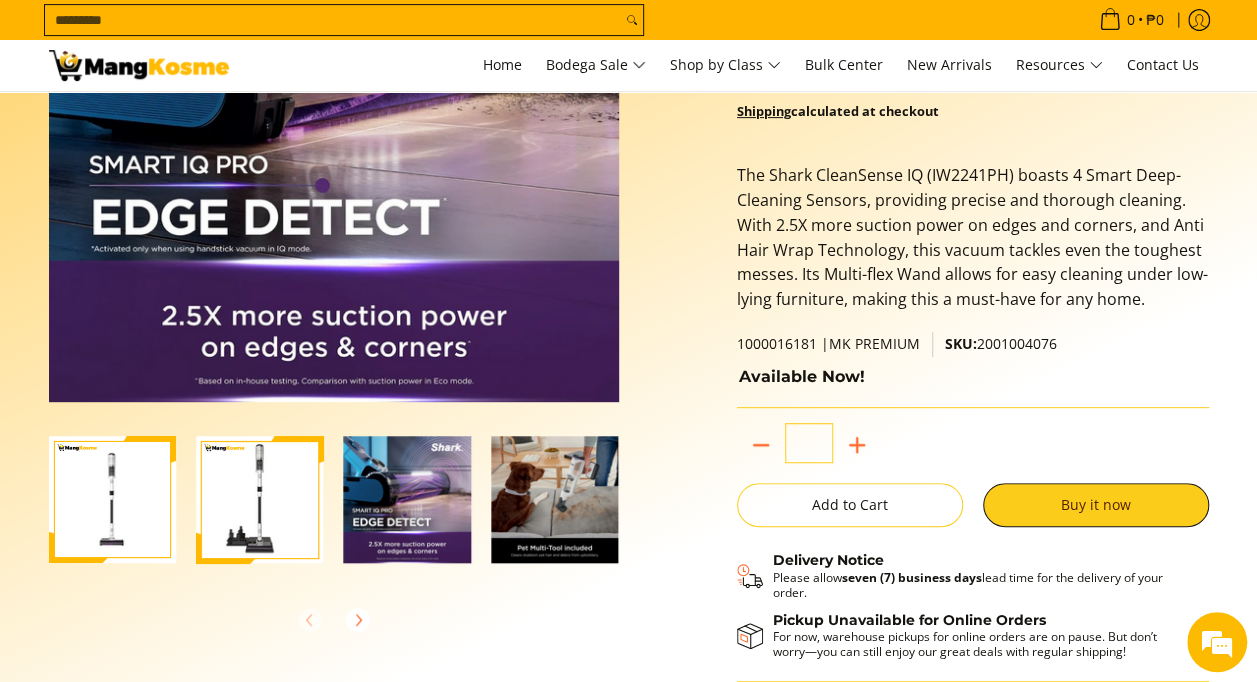 scroll, scrollTop: 0, scrollLeft: 0, axis: both 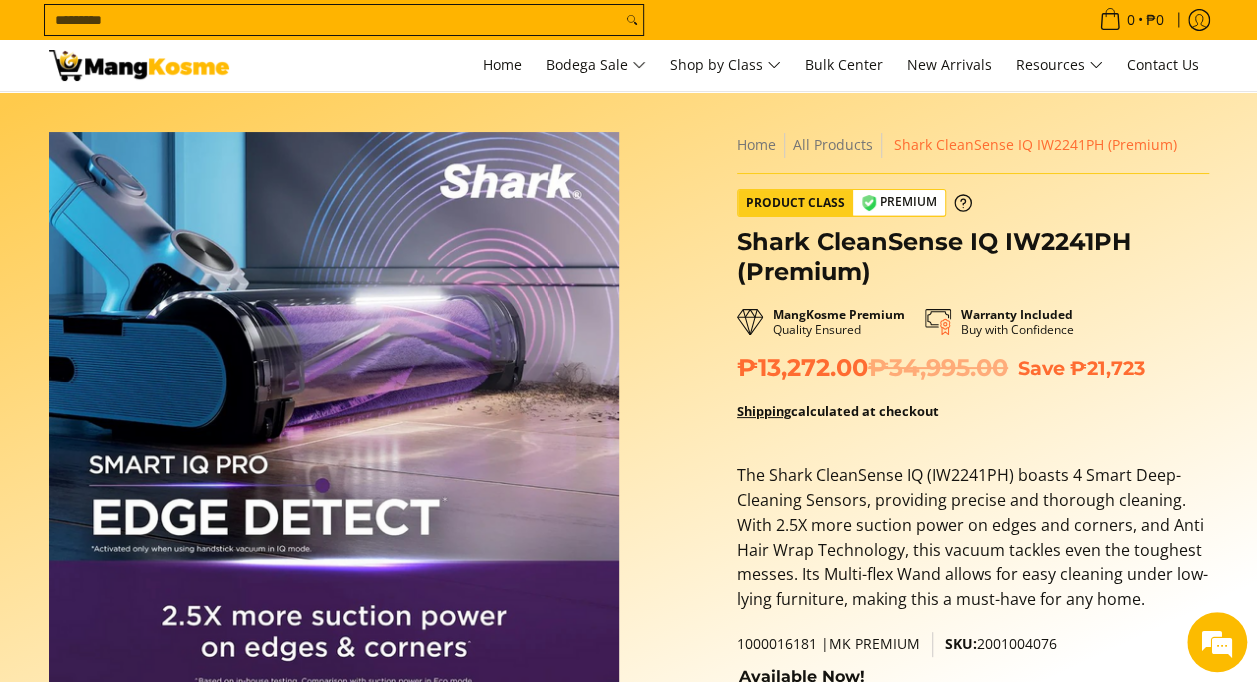 click on "Search..." at bounding box center [333, 20] 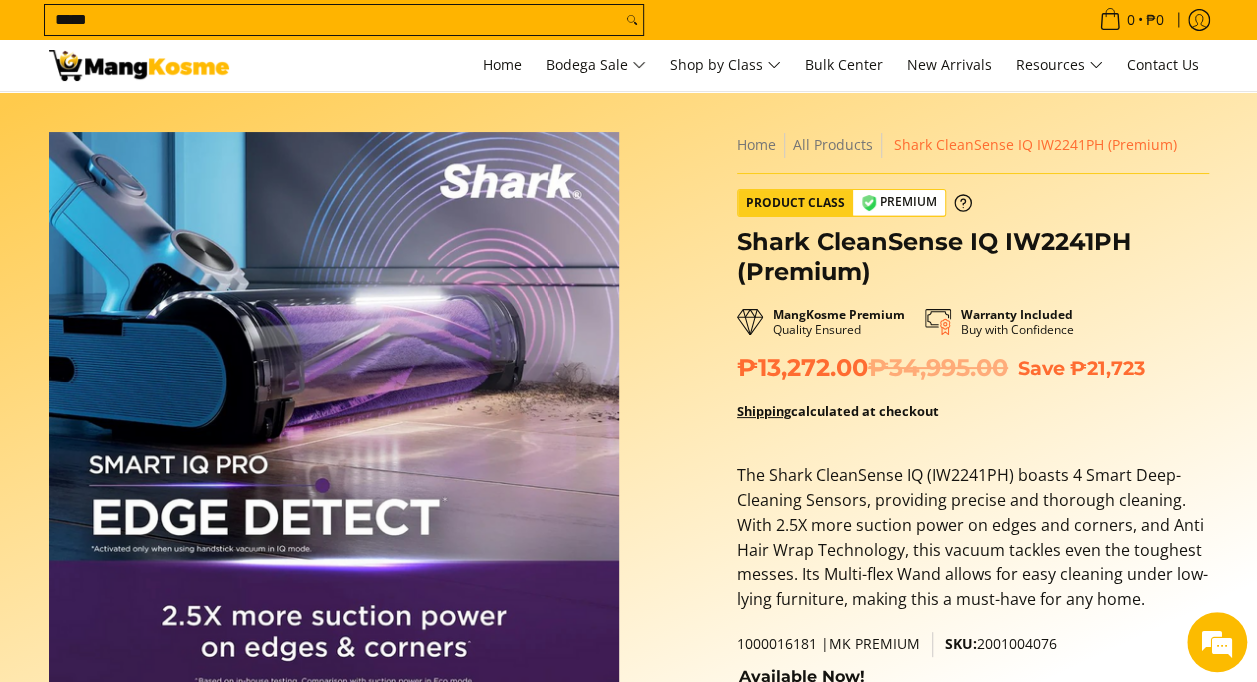 type on "*****" 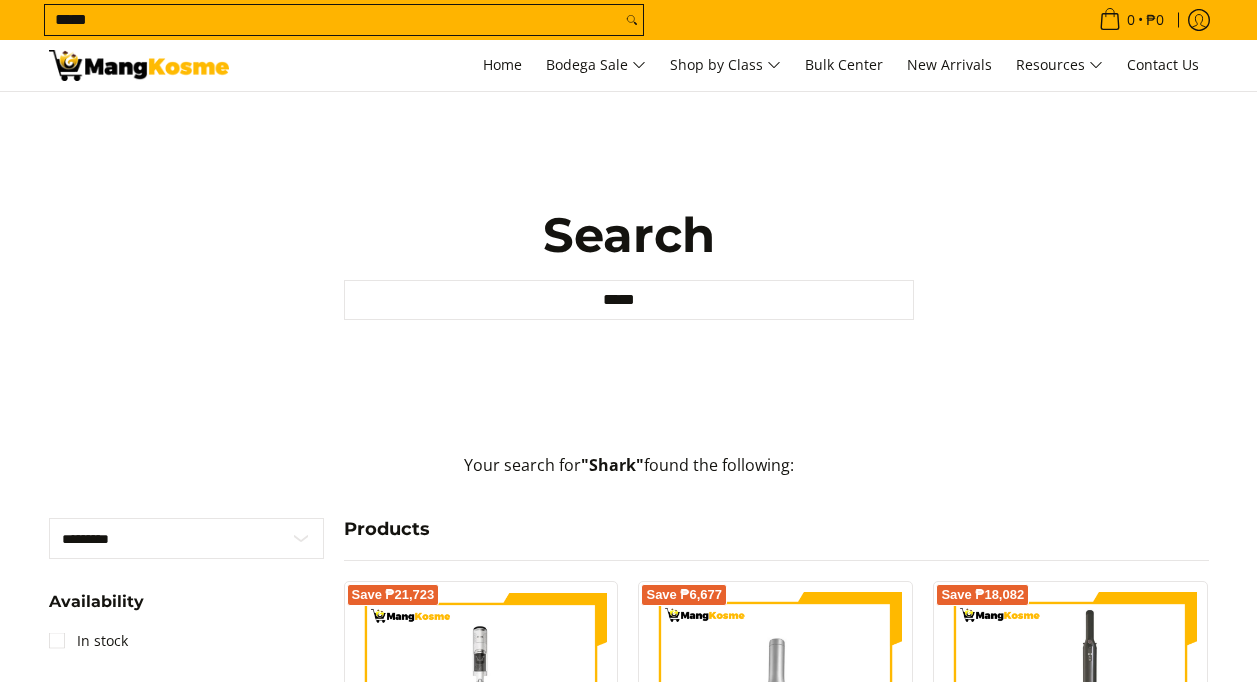 scroll, scrollTop: 0, scrollLeft: 0, axis: both 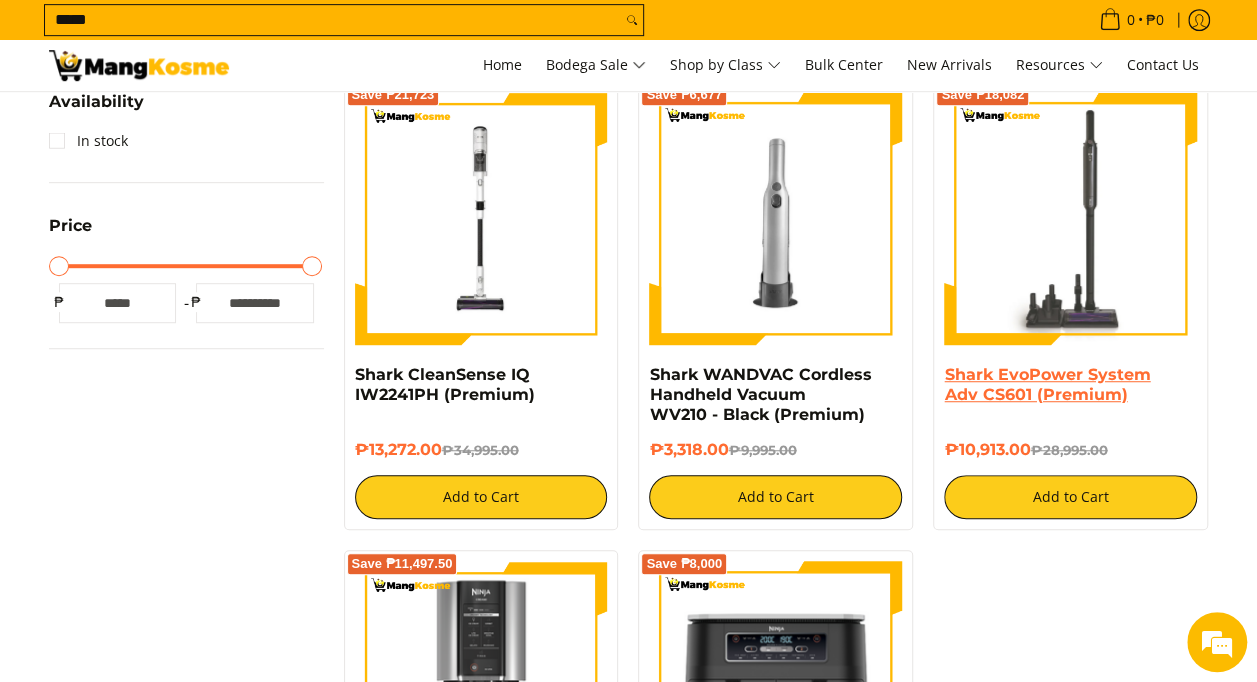 click on "Shark EvoPower System Adv CS601 (Premium)" at bounding box center [1047, 384] 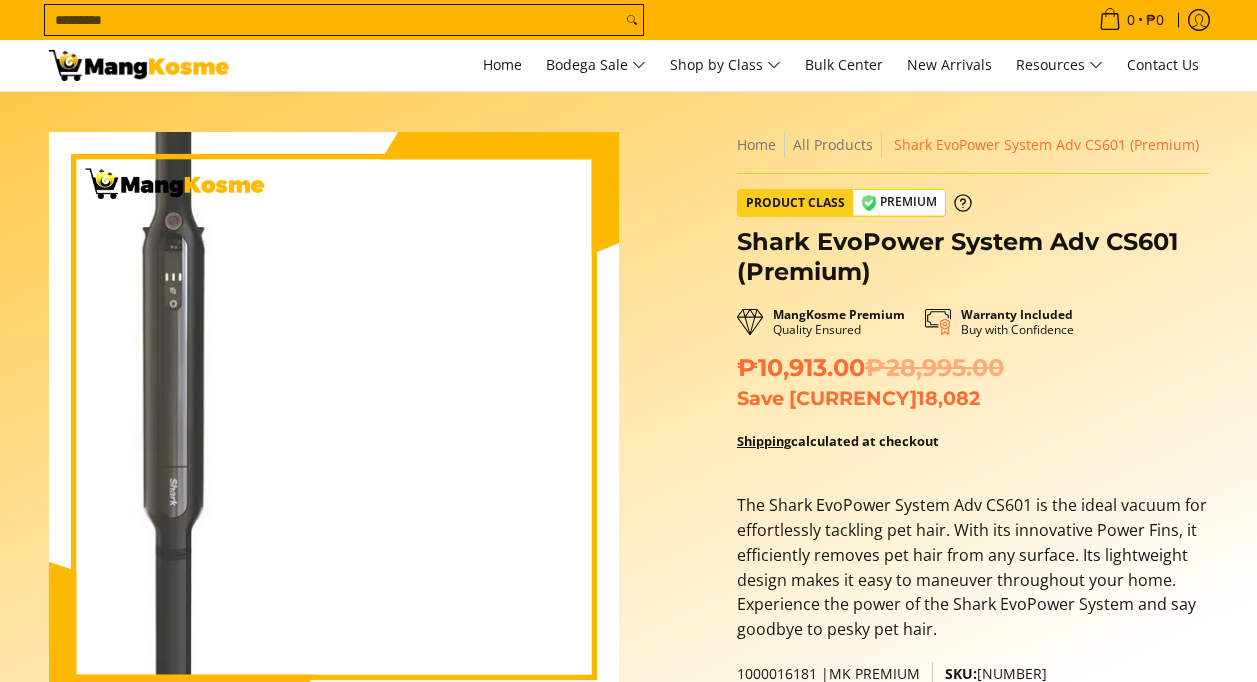 scroll, scrollTop: 0, scrollLeft: 0, axis: both 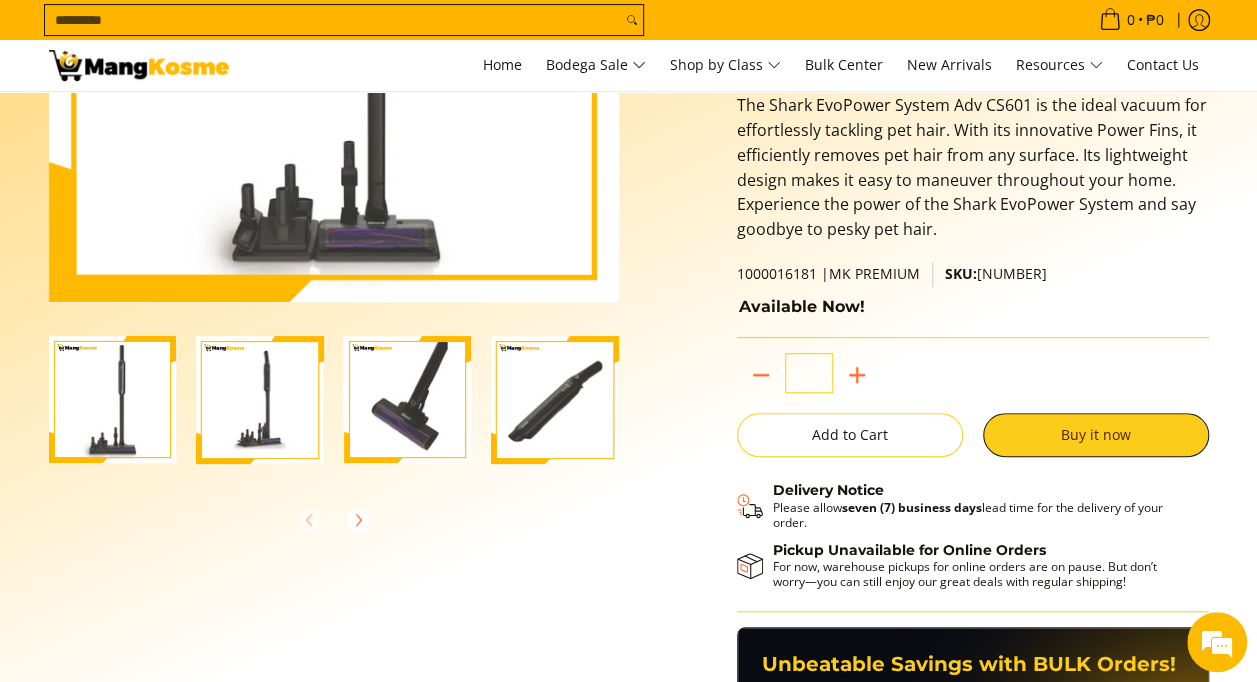 click at bounding box center (555, 400) 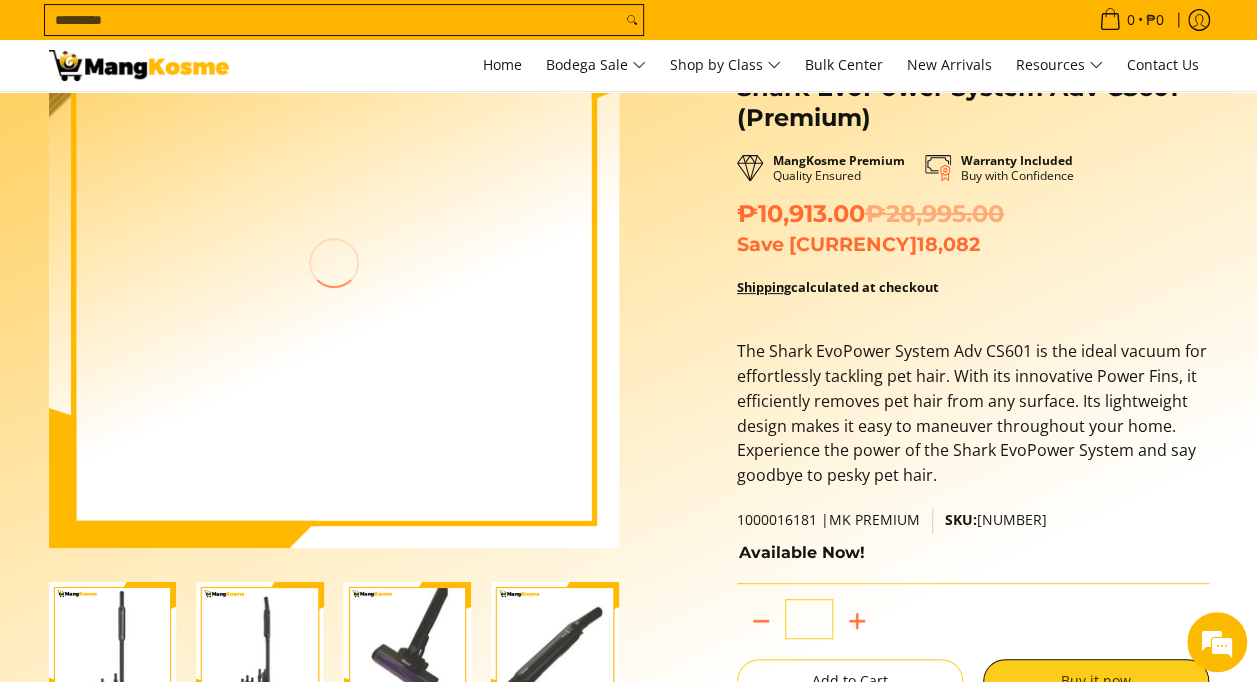 scroll, scrollTop: 100, scrollLeft: 0, axis: vertical 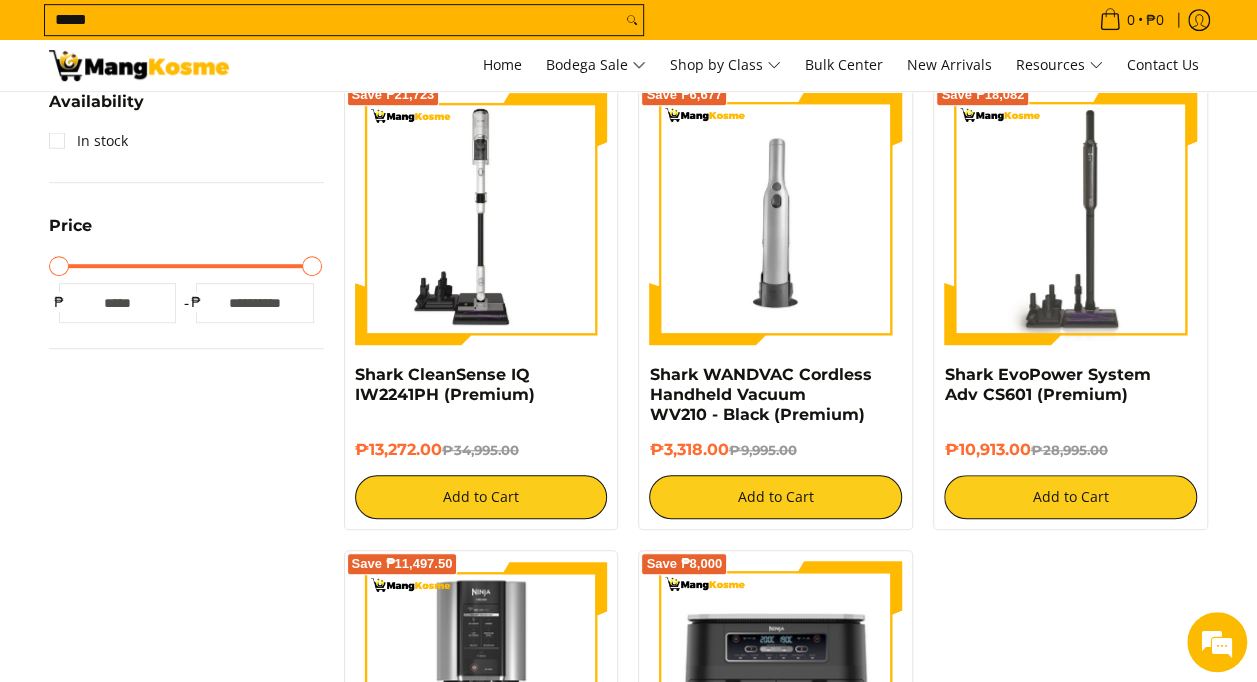 click at bounding box center [481, 218] 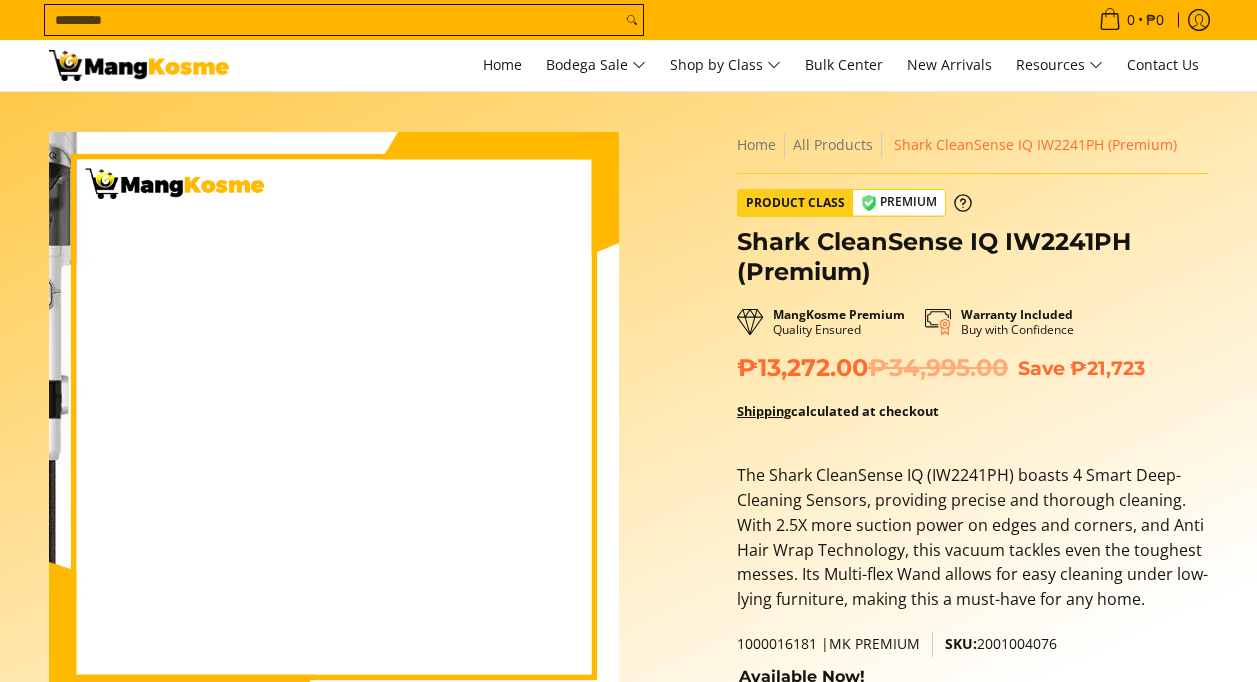 scroll, scrollTop: 100, scrollLeft: 0, axis: vertical 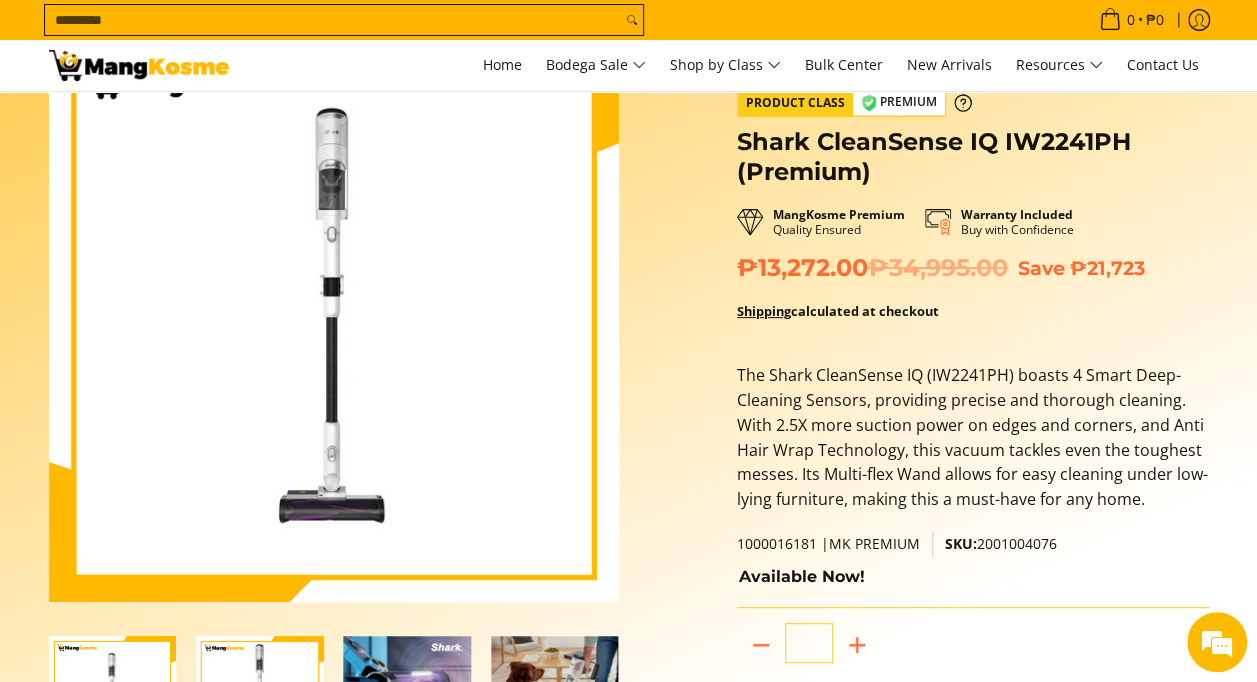 click on "Skip to Main Content
Enable zoom Disable zoom
Enable zoom Disable zoom
Enable zoom Disable zoom
Enable zoom Disable zoom
Enable zoom Disable zoom
Enable zoom Disable zoom" at bounding box center (629, 607) 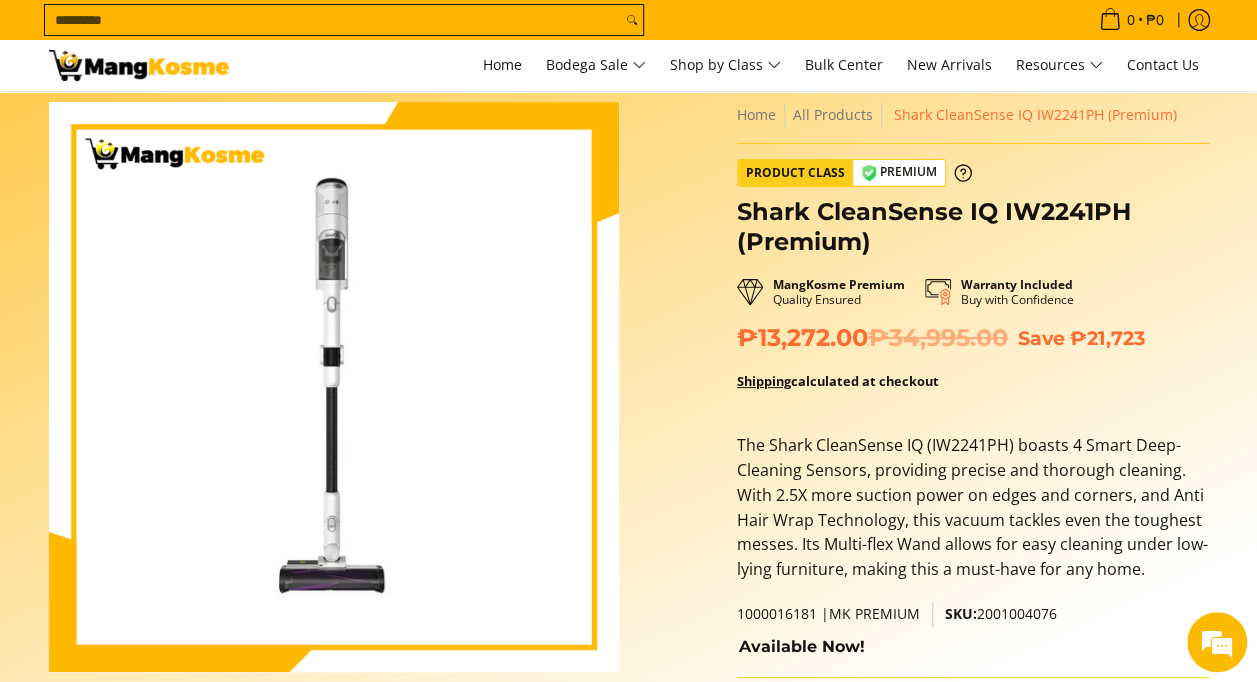 scroll, scrollTop: 0, scrollLeft: 0, axis: both 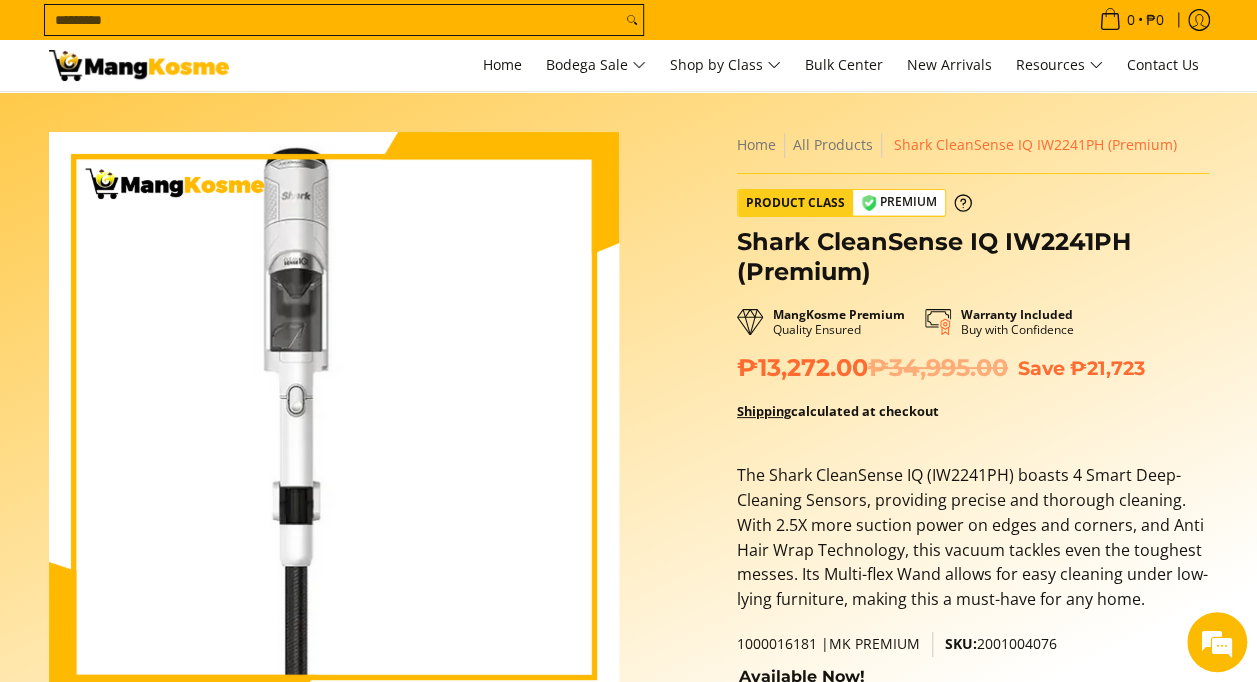 click at bounding box center (334, 417) 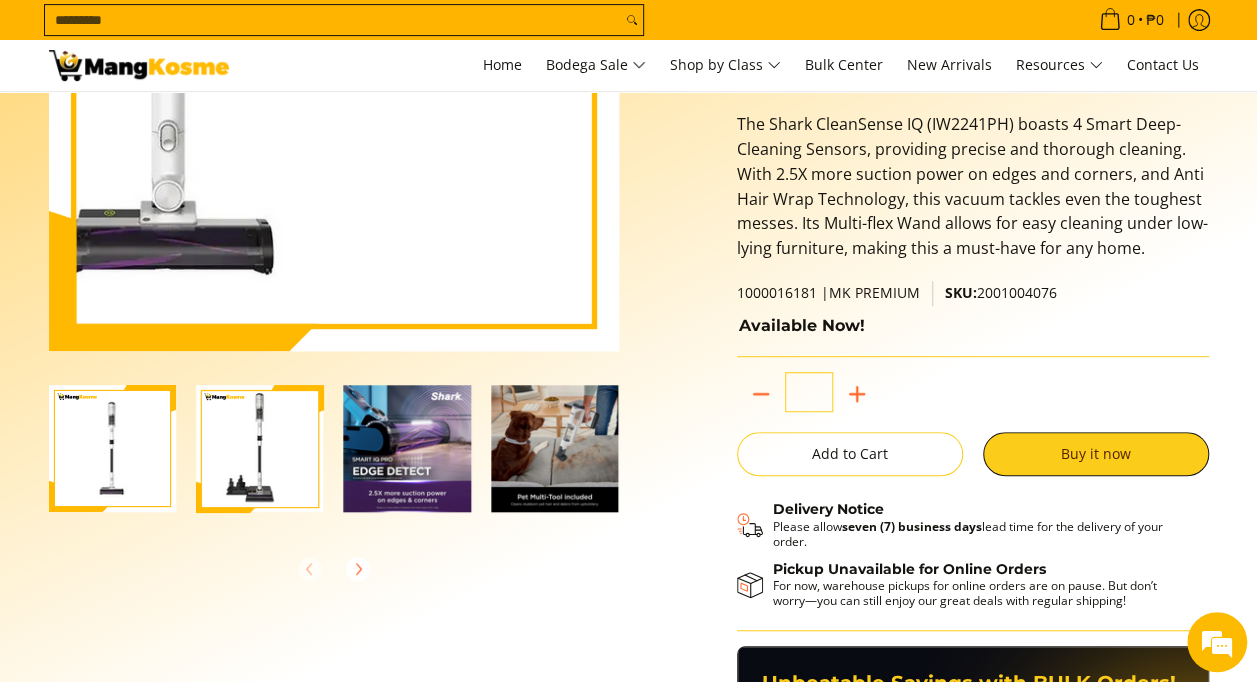 scroll, scrollTop: 400, scrollLeft: 0, axis: vertical 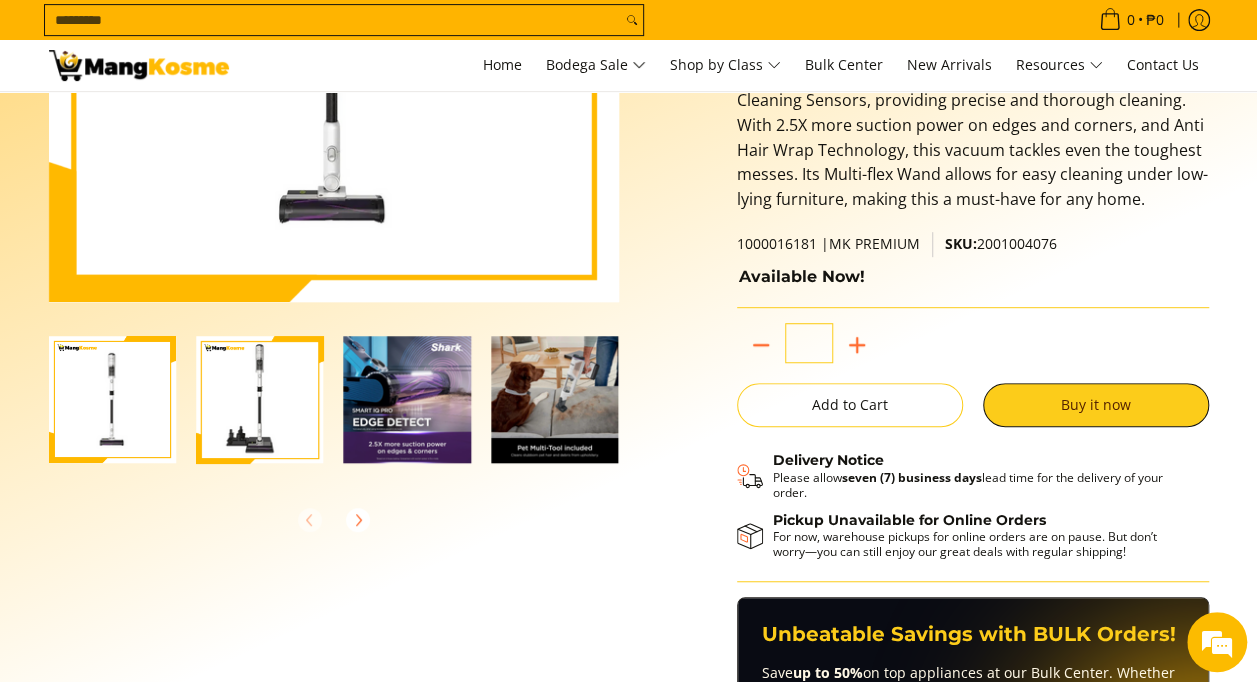 click at bounding box center [555, 400] 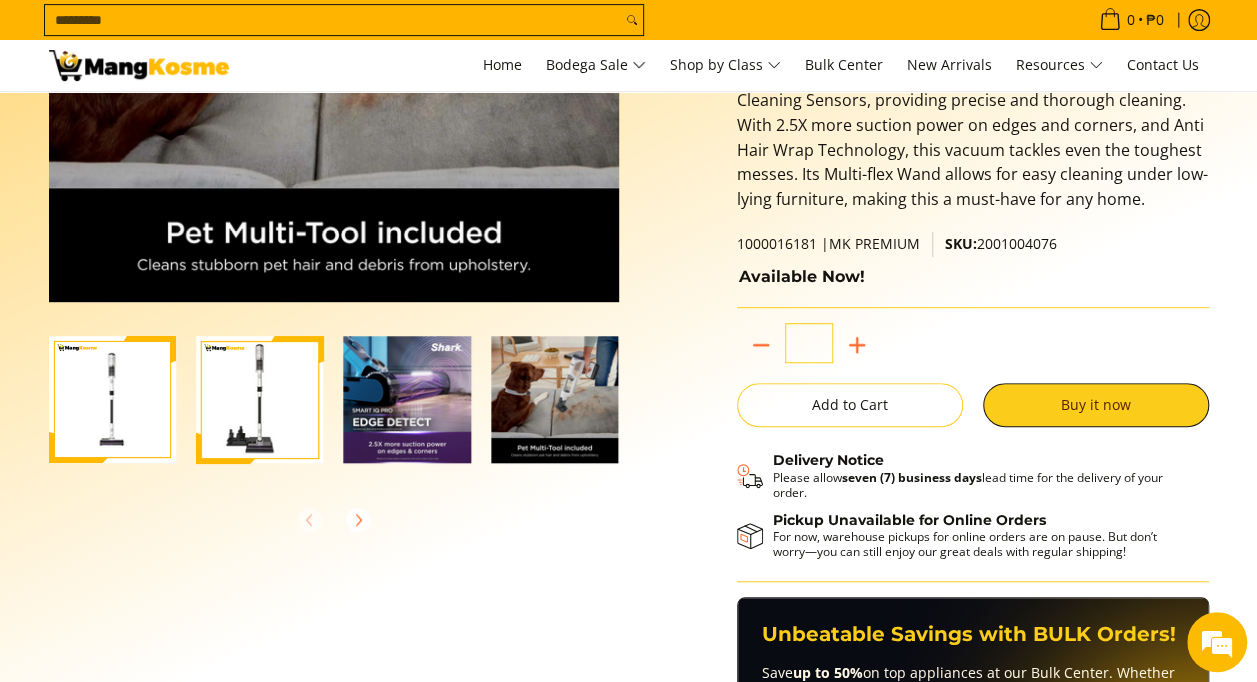 click at bounding box center [555, 400] 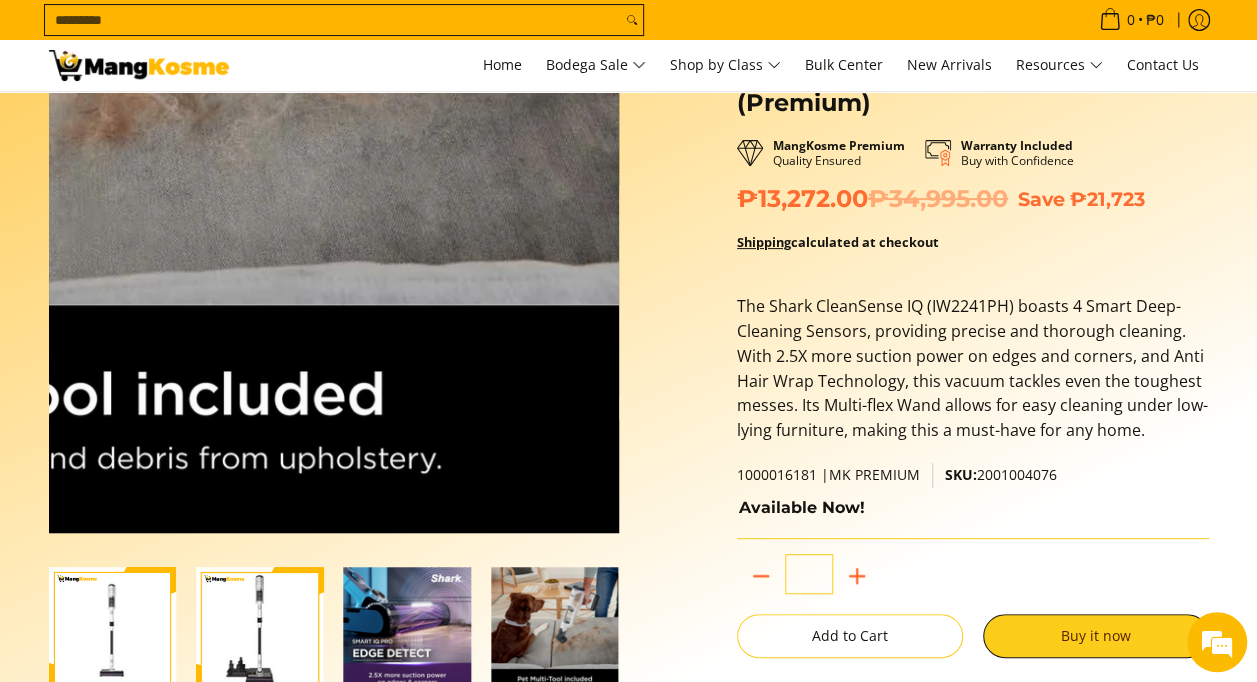 scroll, scrollTop: 300, scrollLeft: 0, axis: vertical 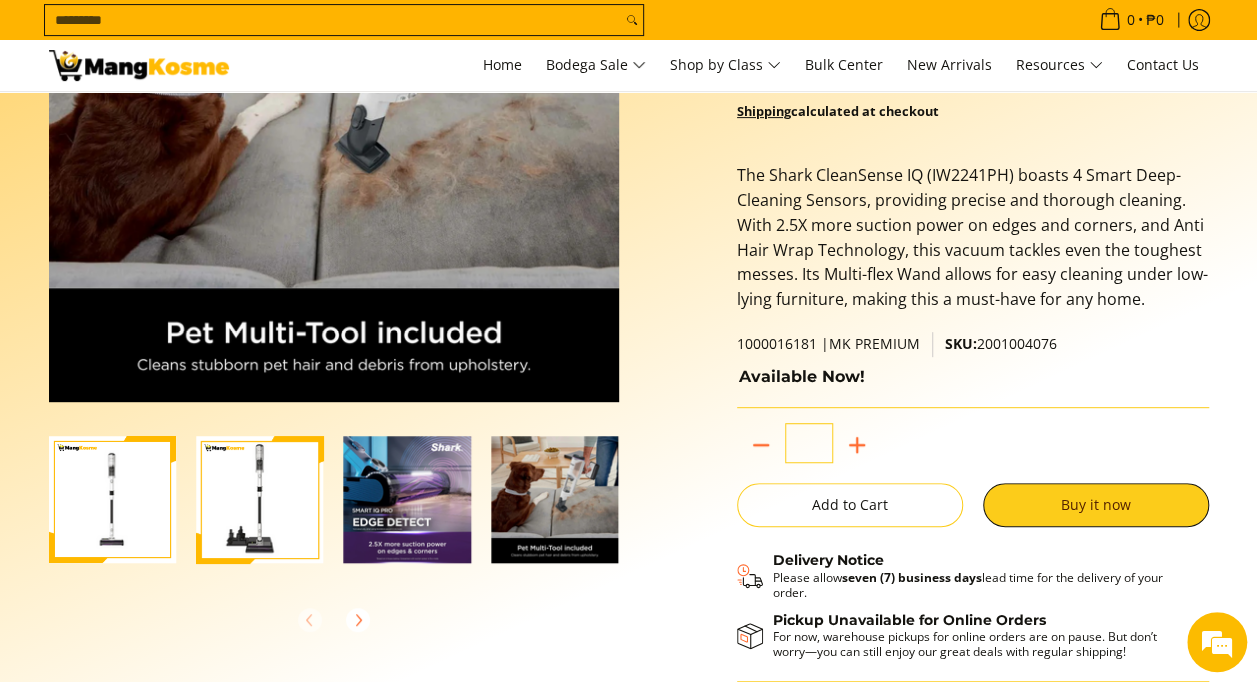 click at bounding box center [408, 500] 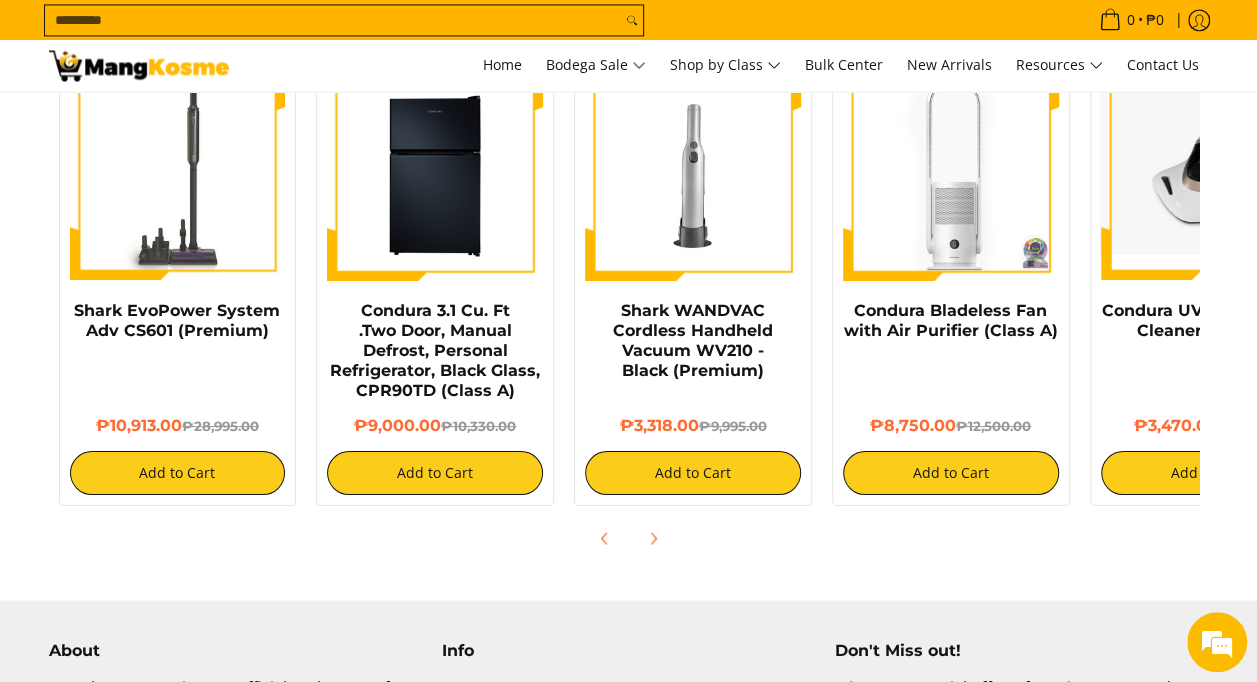 scroll, scrollTop: 1600, scrollLeft: 0, axis: vertical 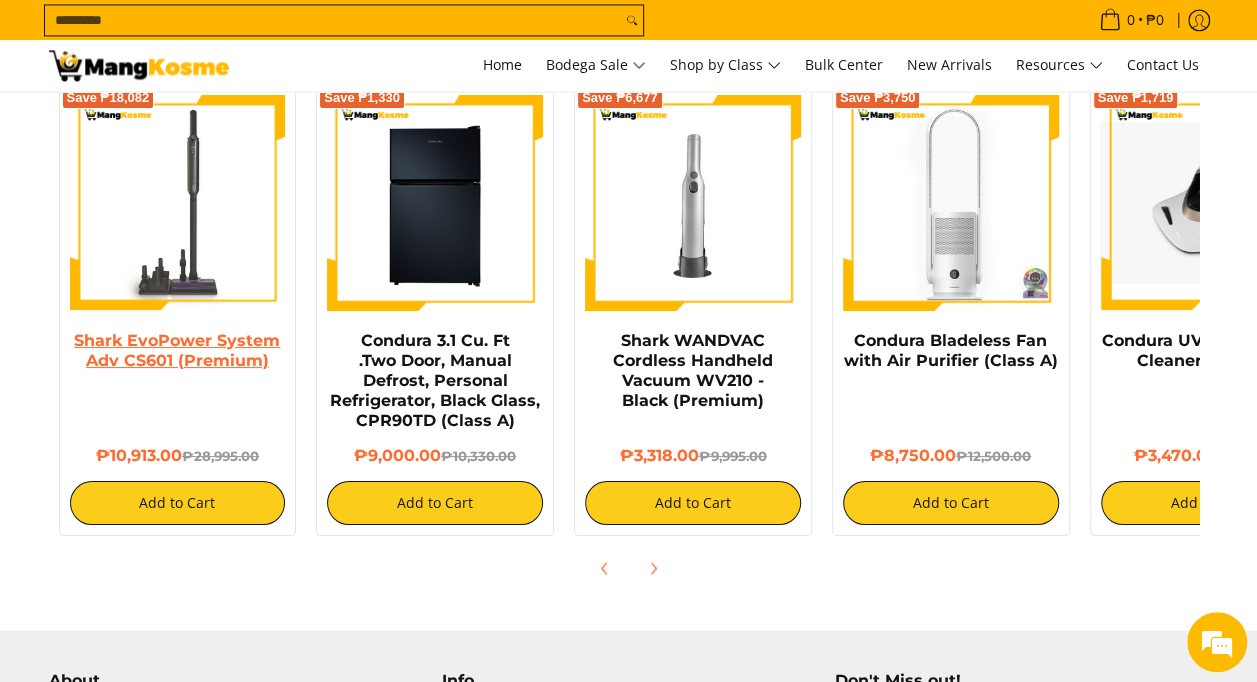 click on "Shark EvoPower System Adv CS601 (Premium)" at bounding box center (177, 350) 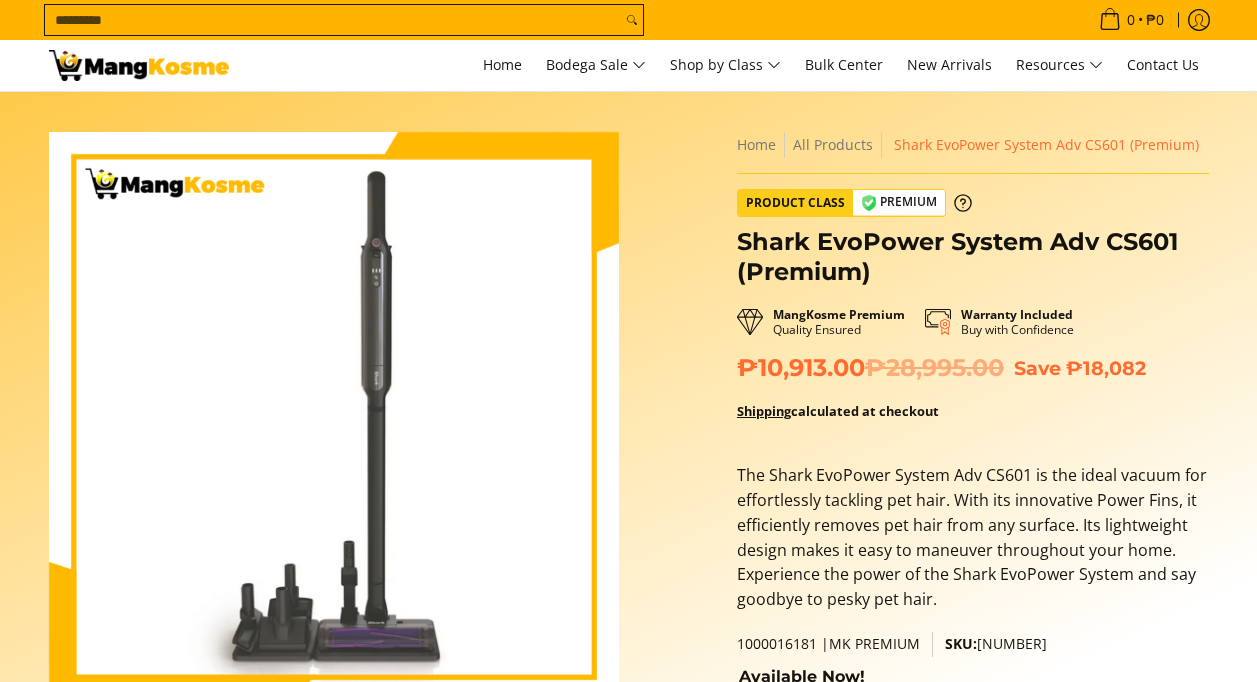 scroll, scrollTop: 0, scrollLeft: 0, axis: both 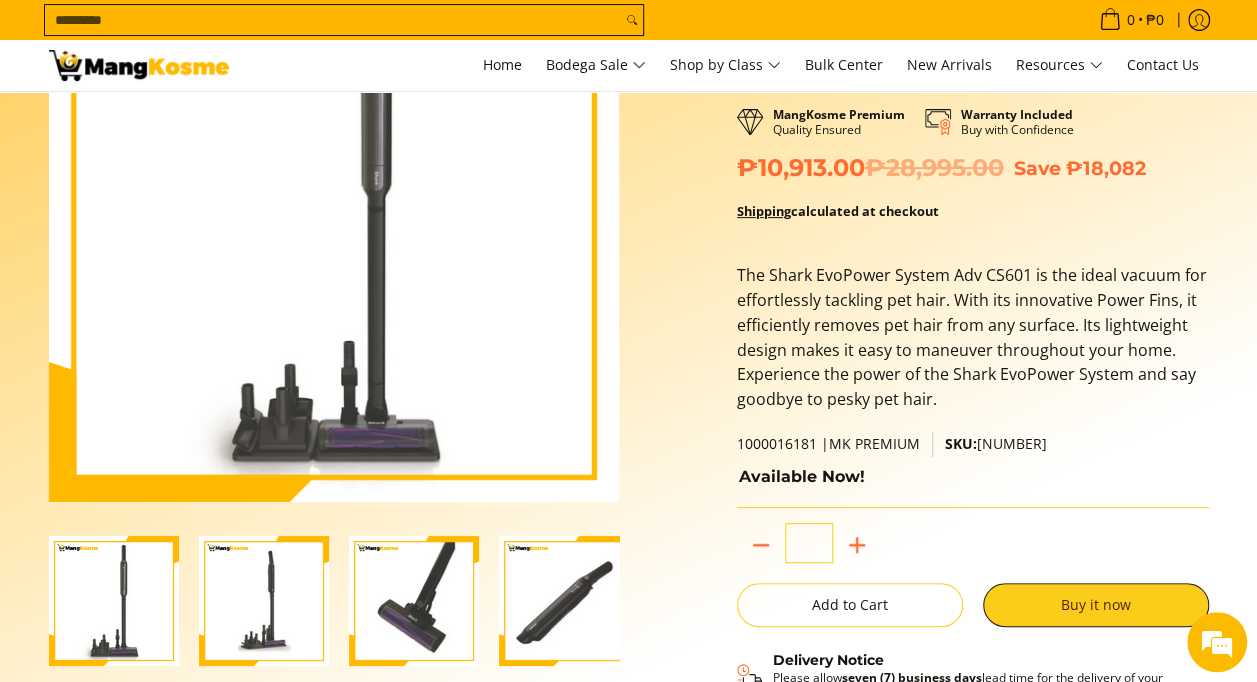 click at bounding box center (414, 601) 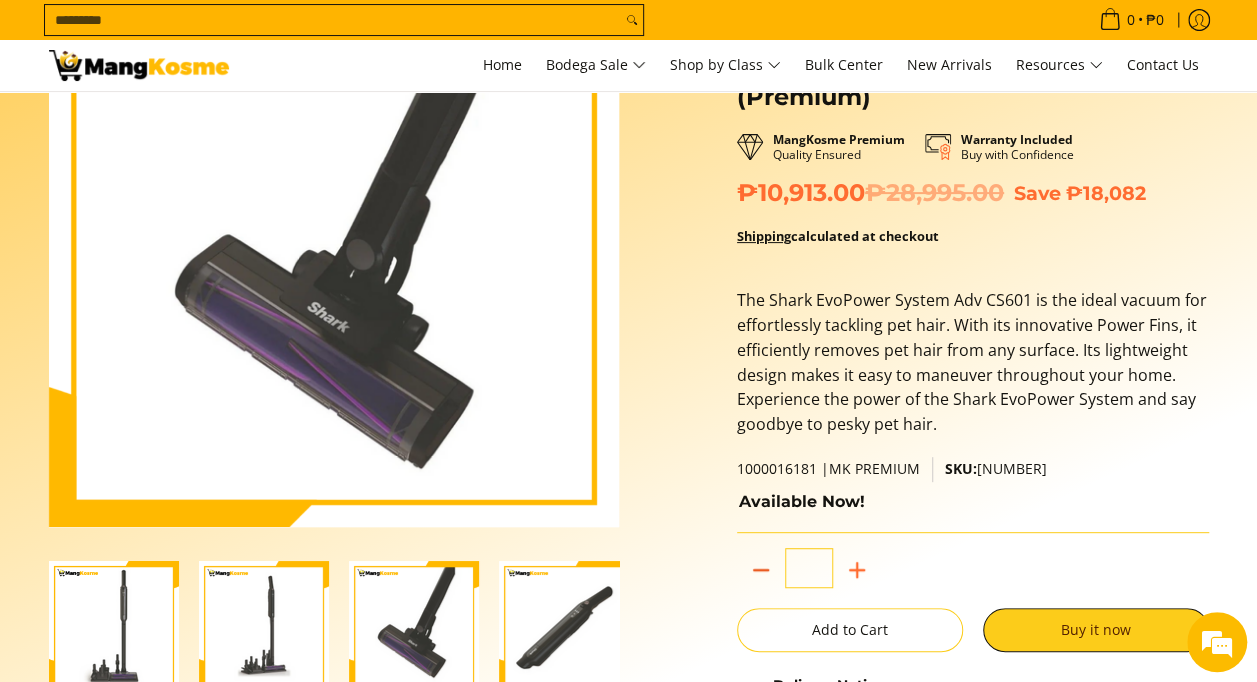 scroll, scrollTop: 200, scrollLeft: 0, axis: vertical 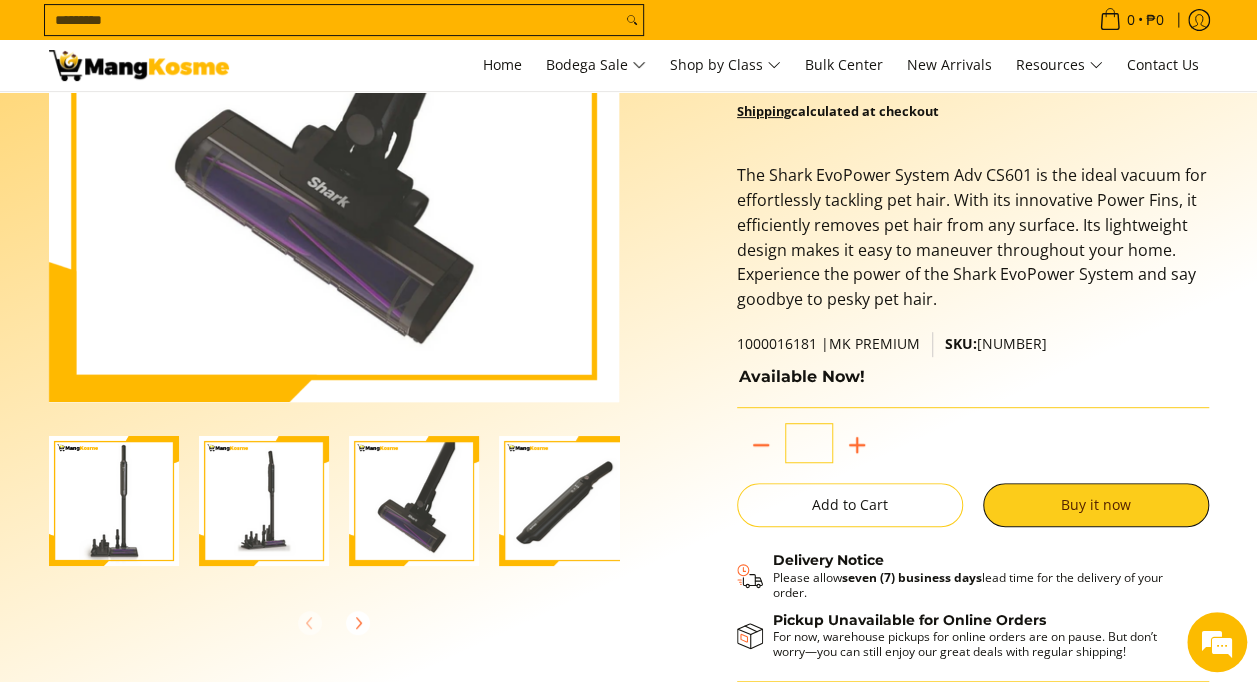 click at bounding box center [564, 501] 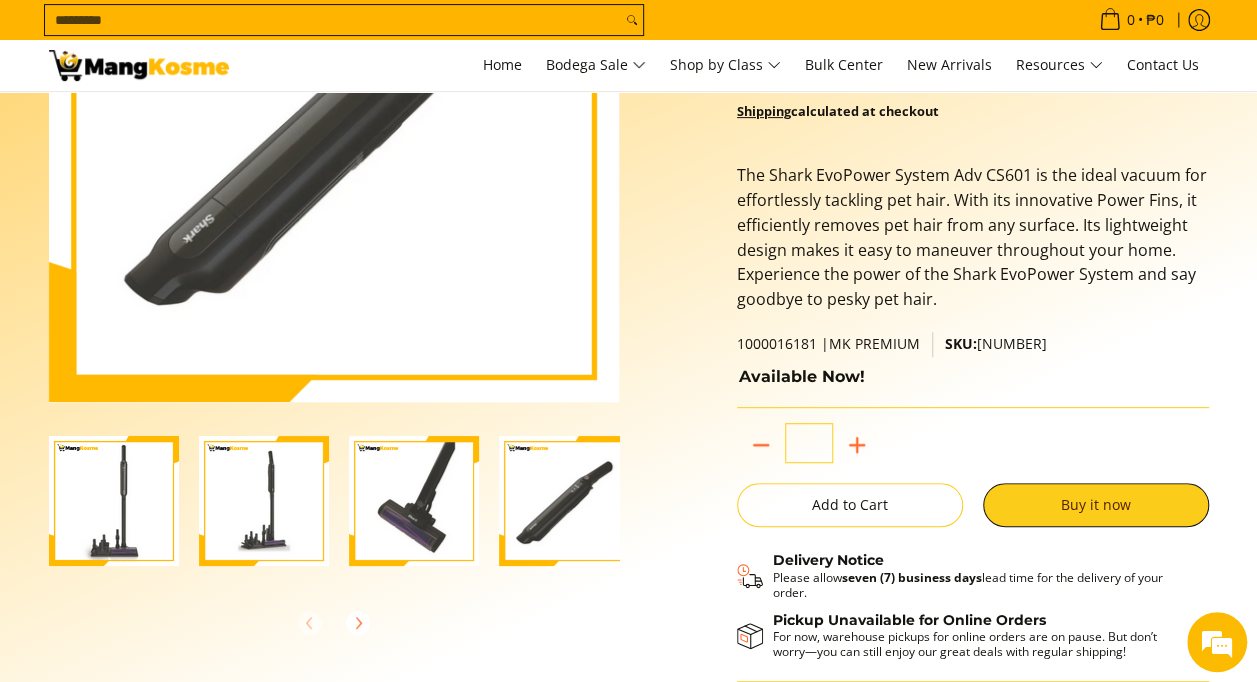 click at bounding box center (264, 501) 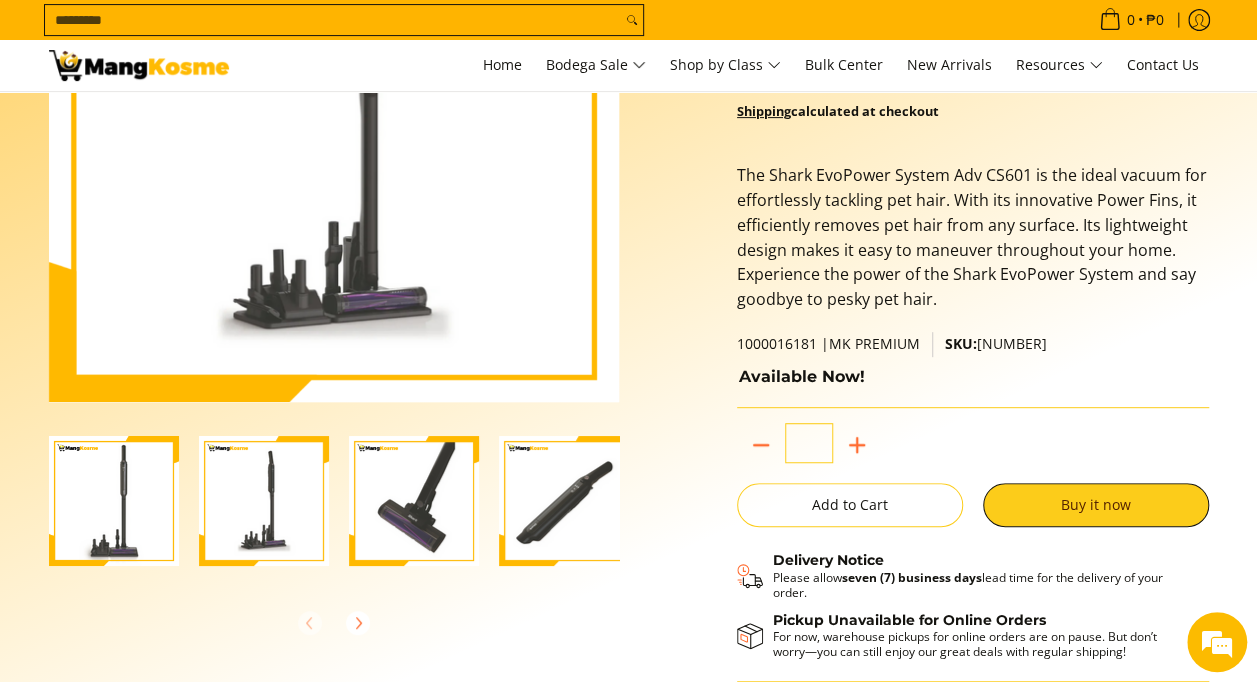 click at bounding box center (114, 501) 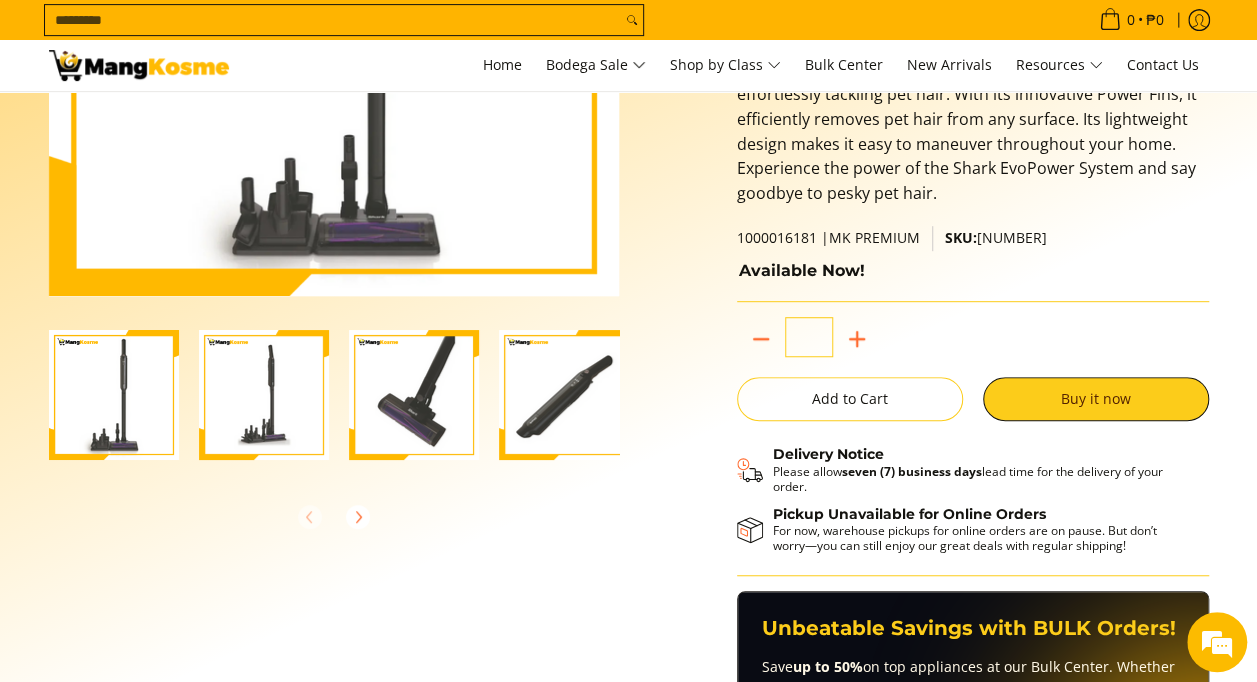 scroll, scrollTop: 500, scrollLeft: 0, axis: vertical 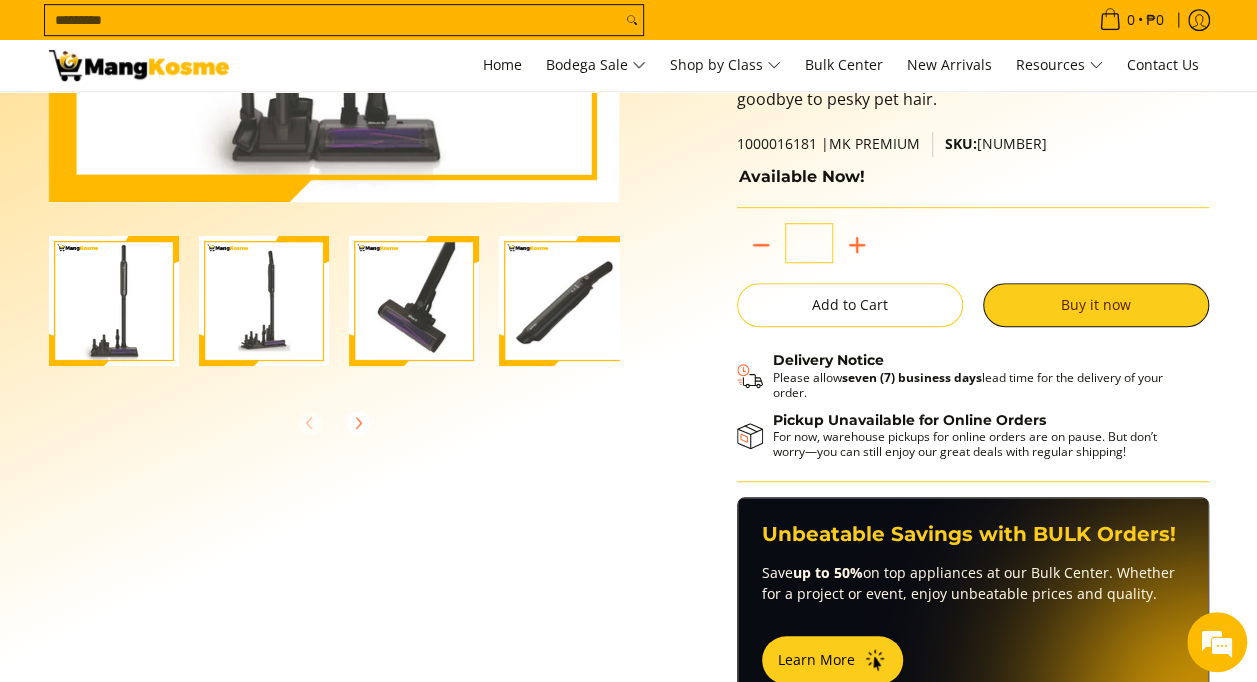 click at bounding box center (564, 301) 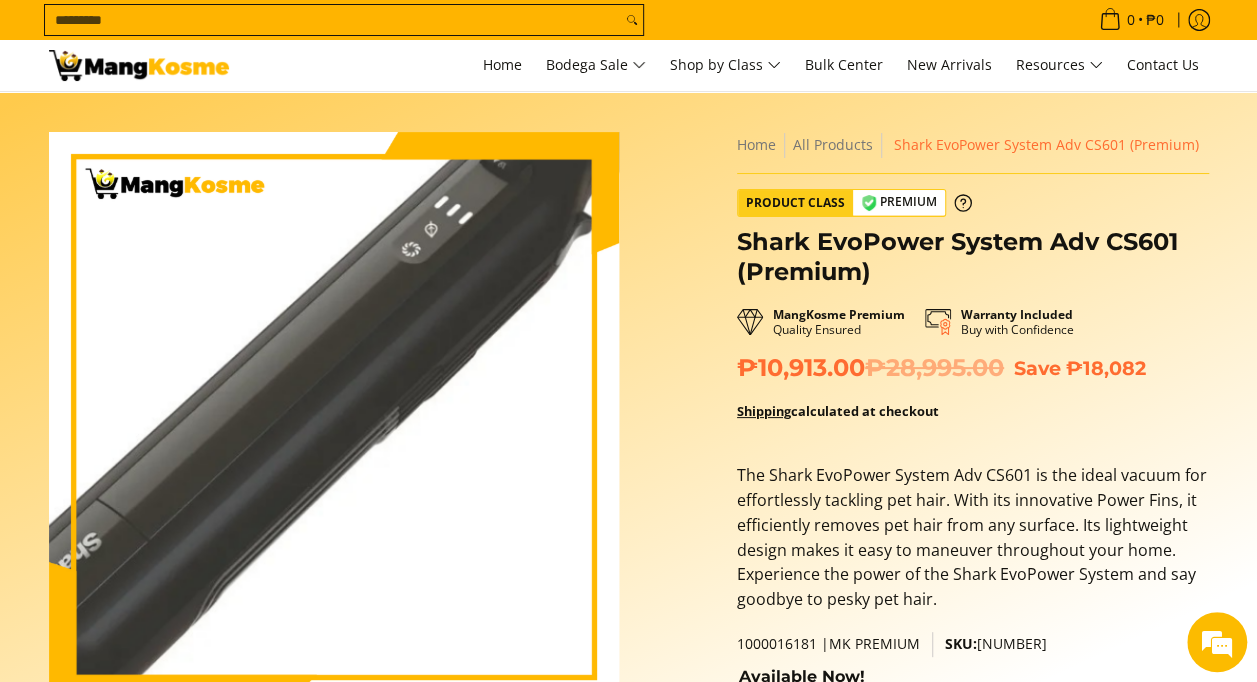 scroll, scrollTop: 400, scrollLeft: 0, axis: vertical 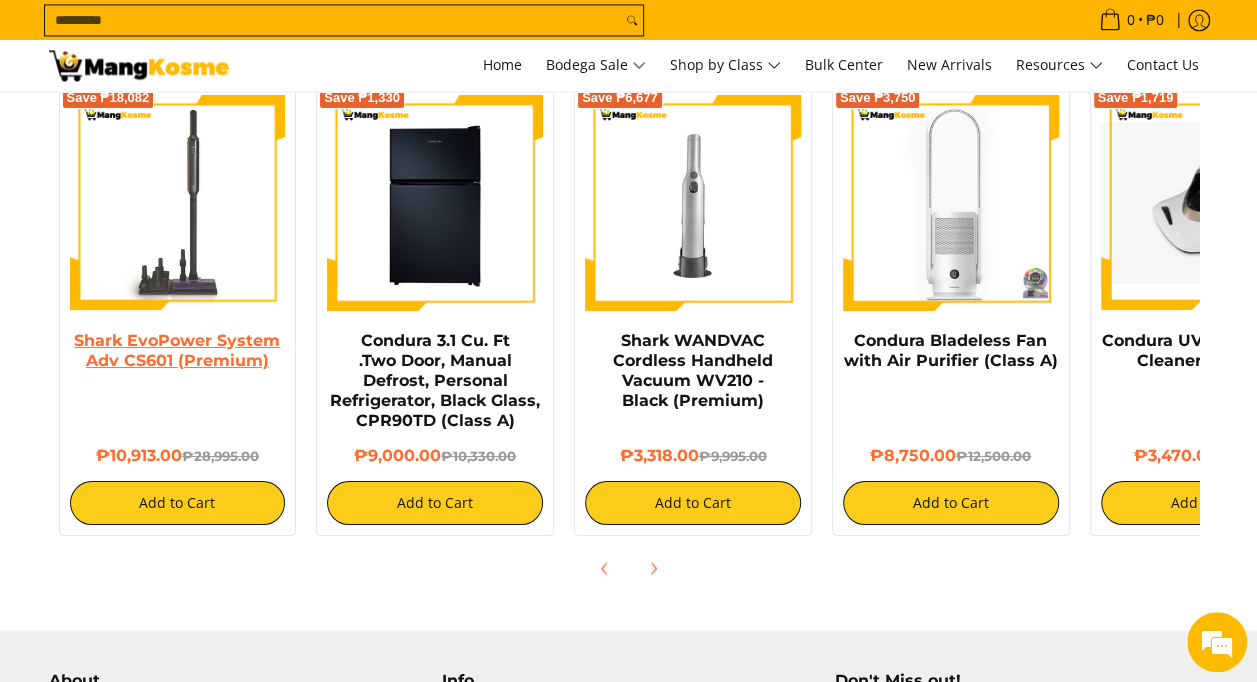 click on "Shark EvoPower System Adv CS601 (Premium)" at bounding box center [177, 350] 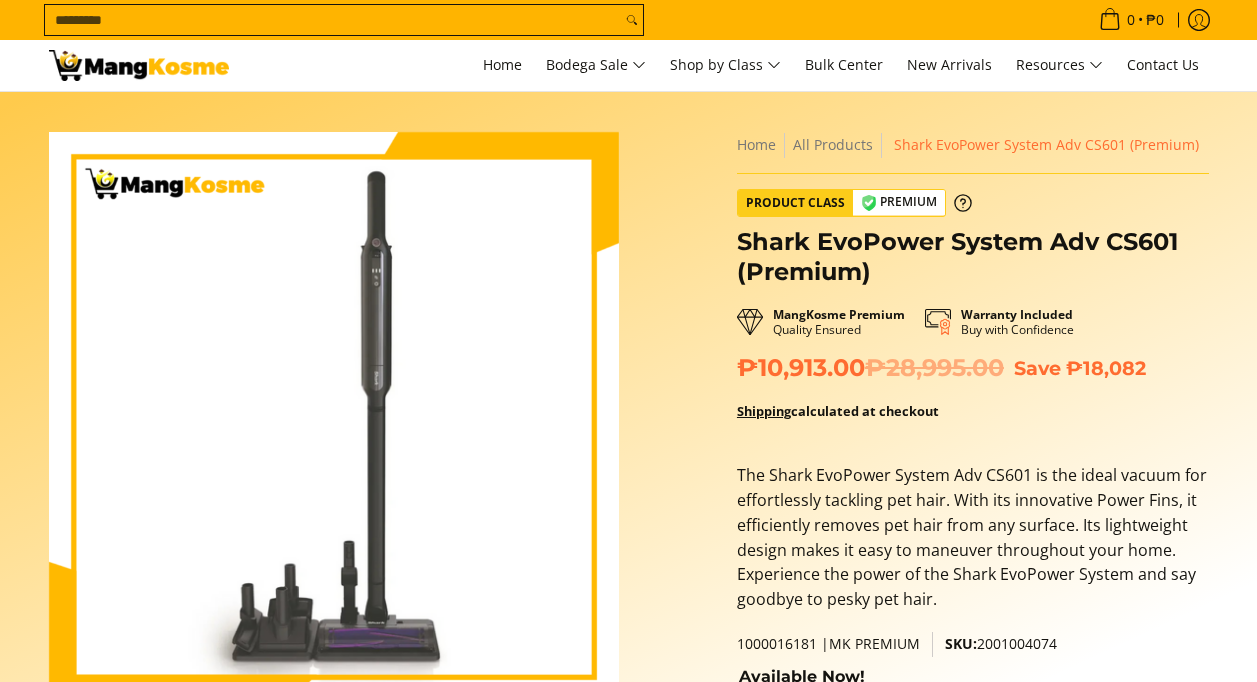 scroll, scrollTop: 0, scrollLeft: 0, axis: both 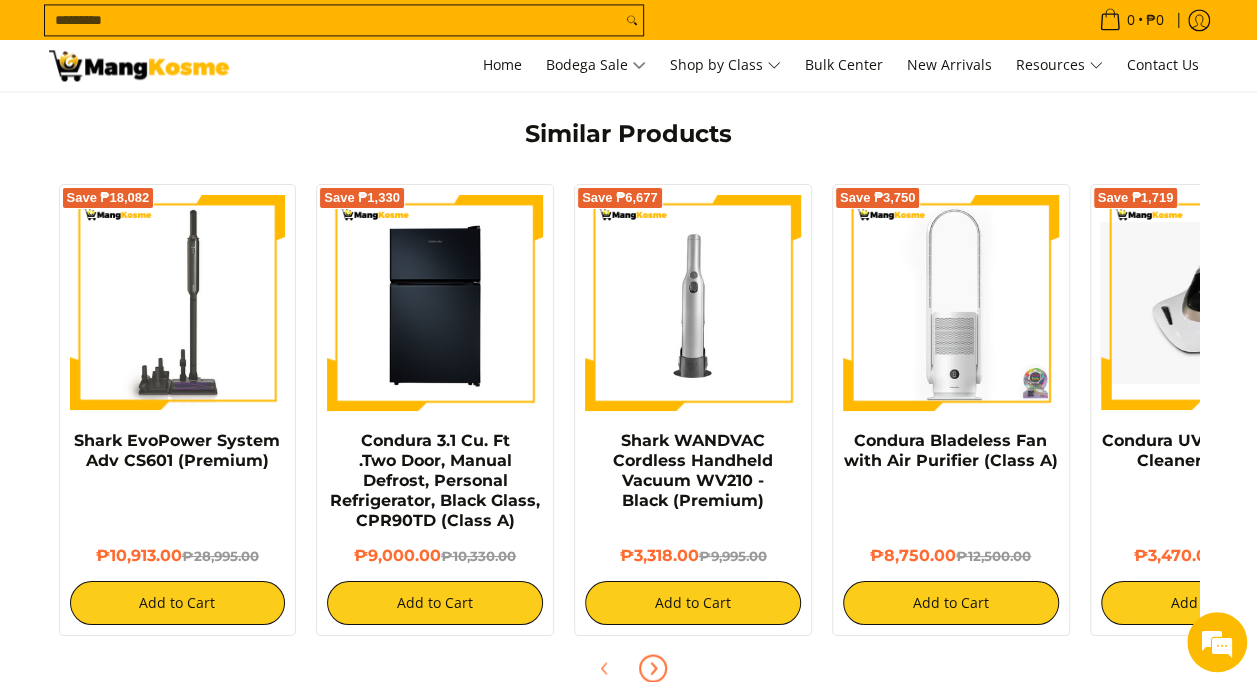 click 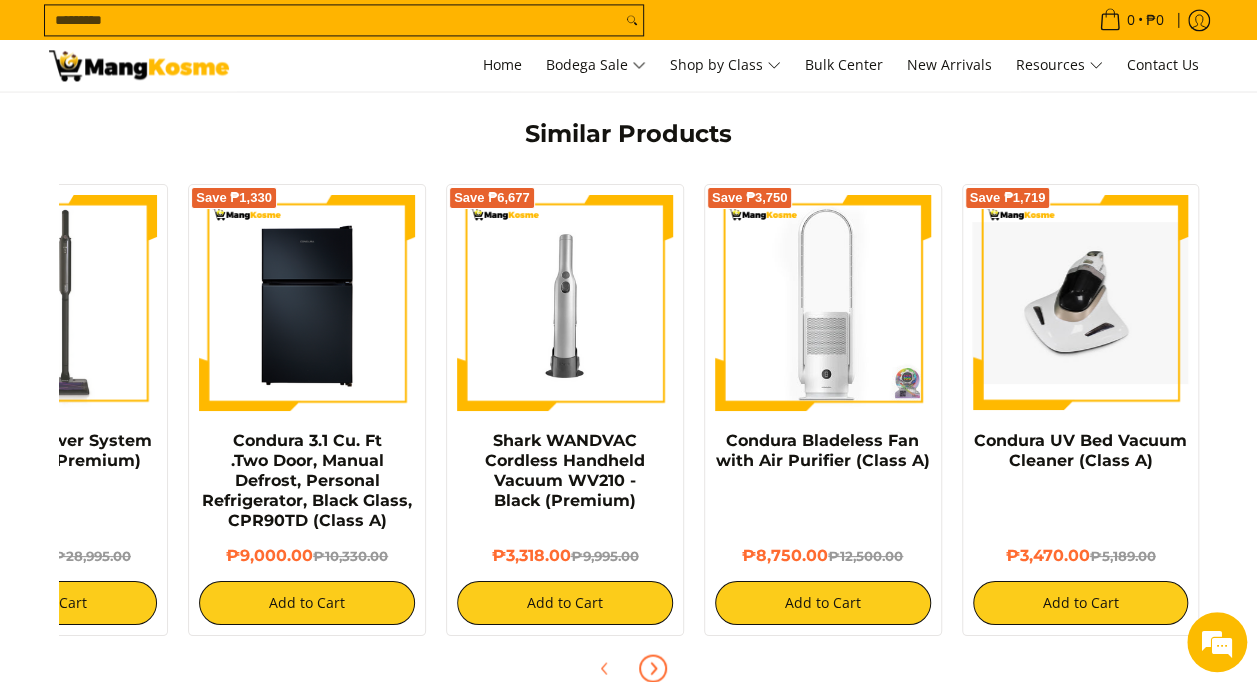 click 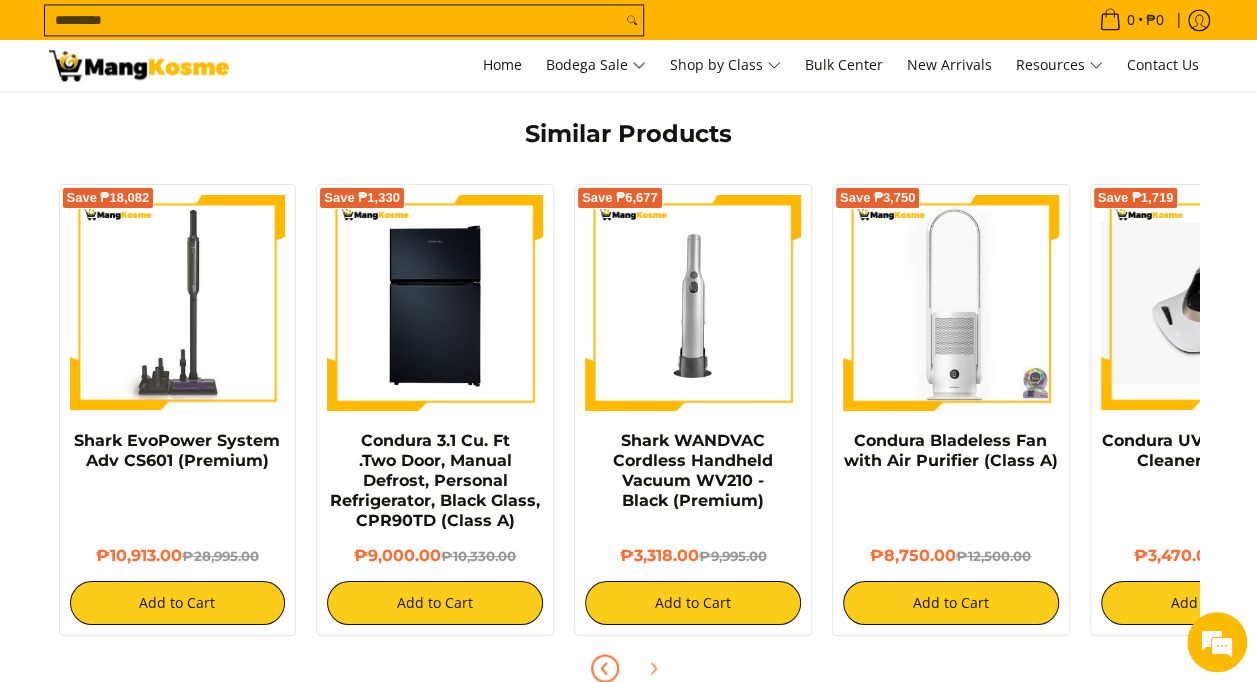 click 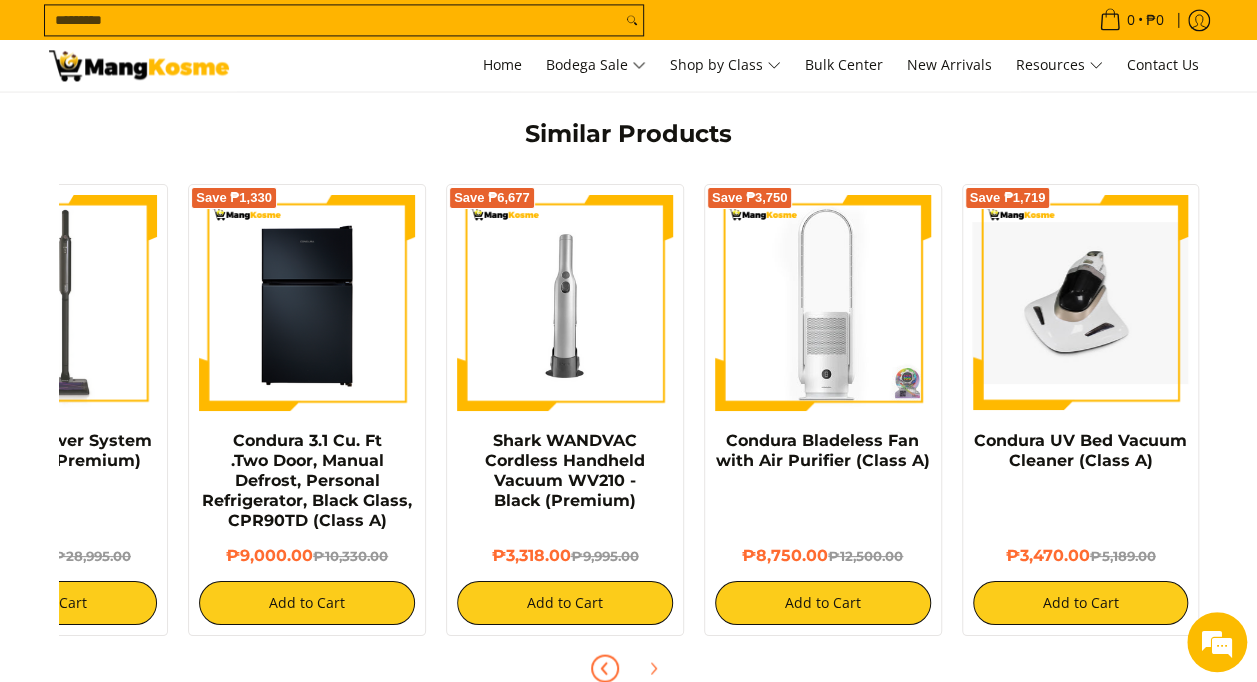 scroll, scrollTop: 0, scrollLeft: 128, axis: horizontal 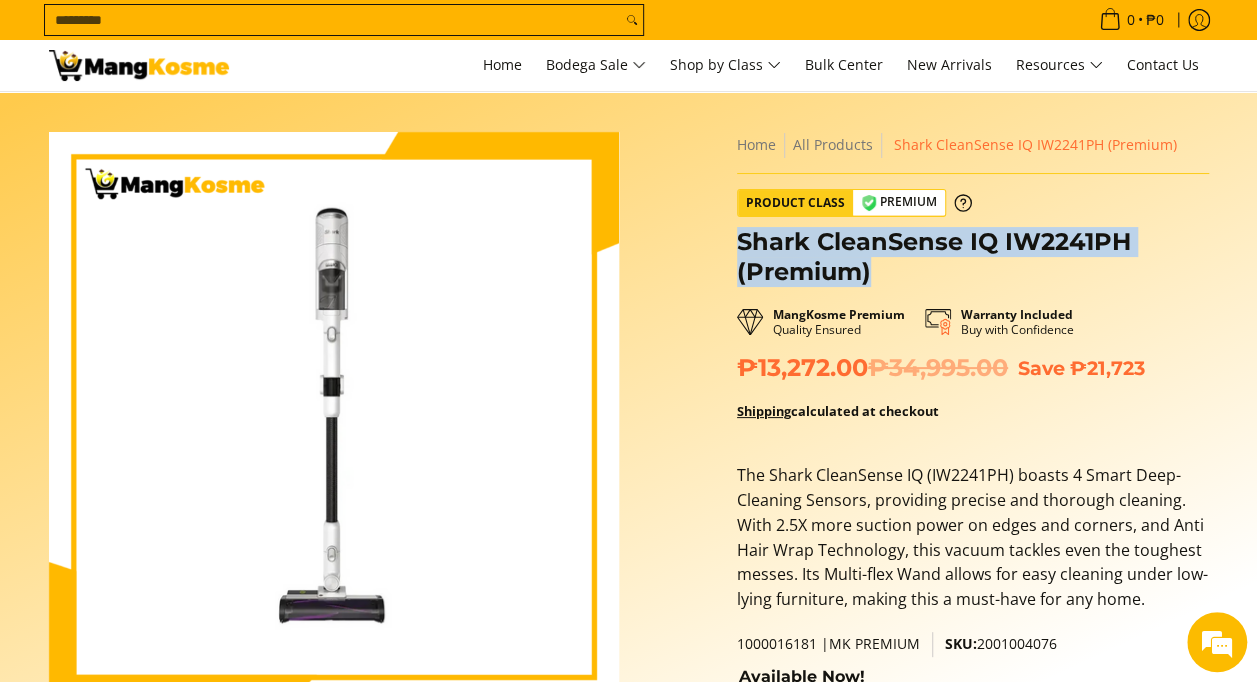 drag, startPoint x: 738, startPoint y: 238, endPoint x: 874, endPoint y: 267, distance: 139.05754 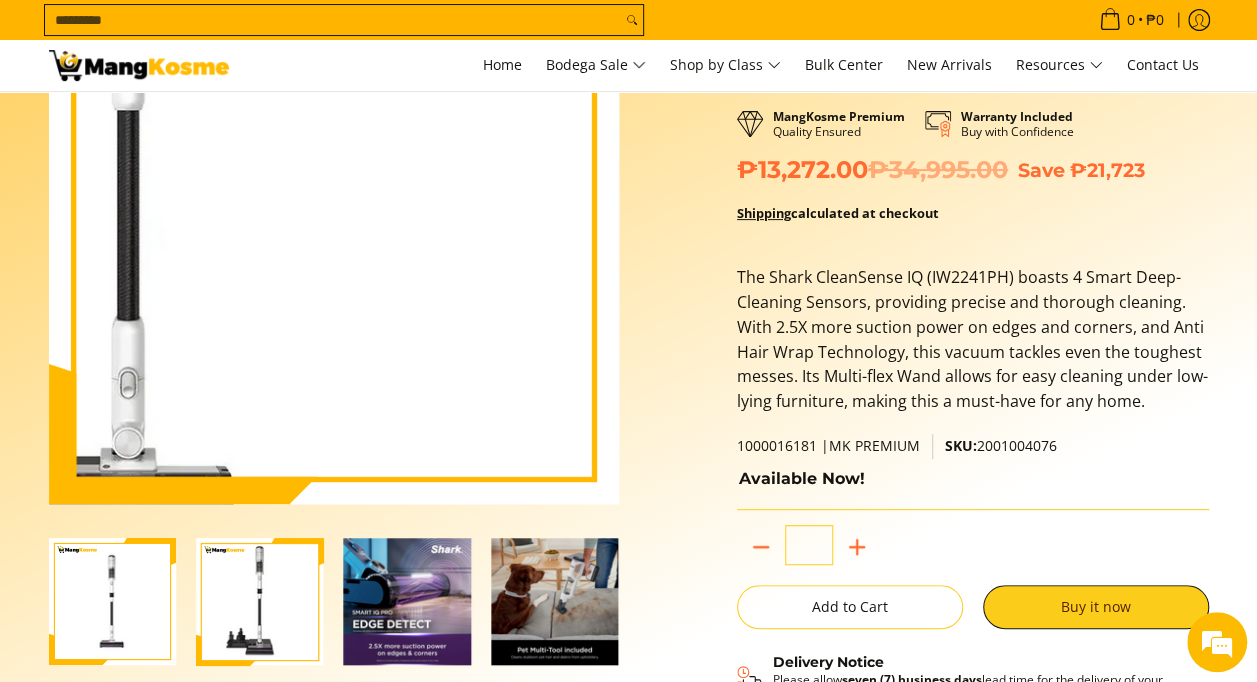 scroll, scrollTop: 200, scrollLeft: 0, axis: vertical 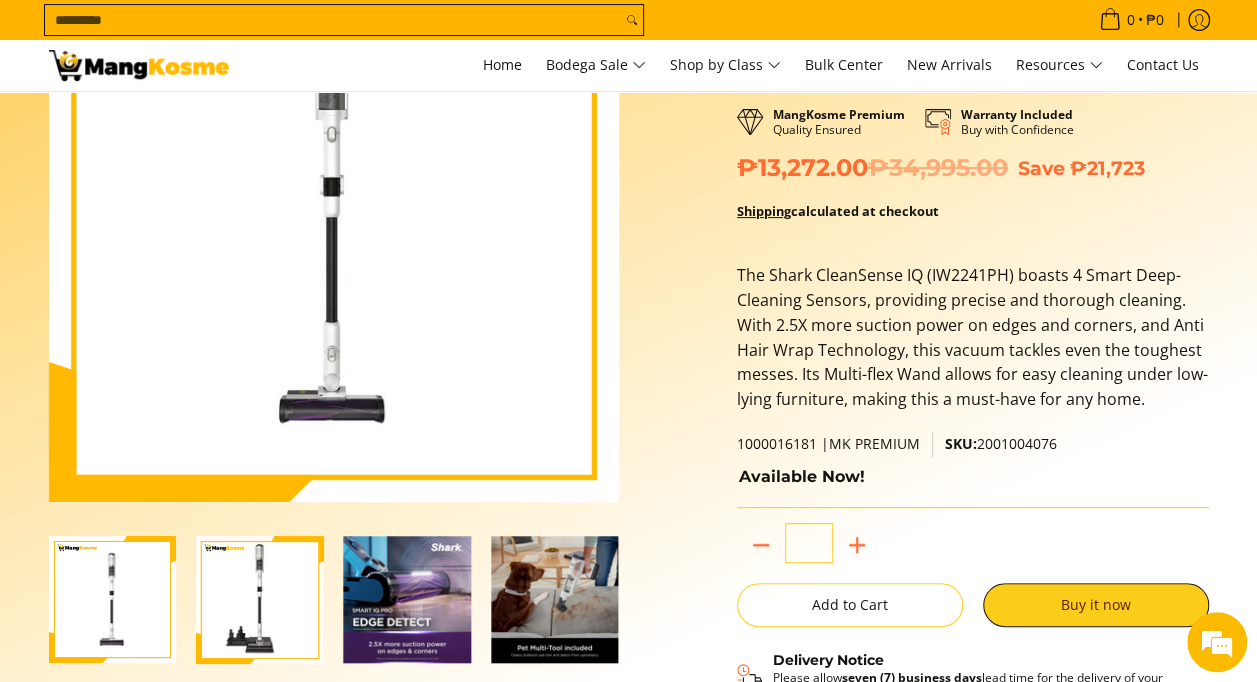 click at bounding box center [260, 600] 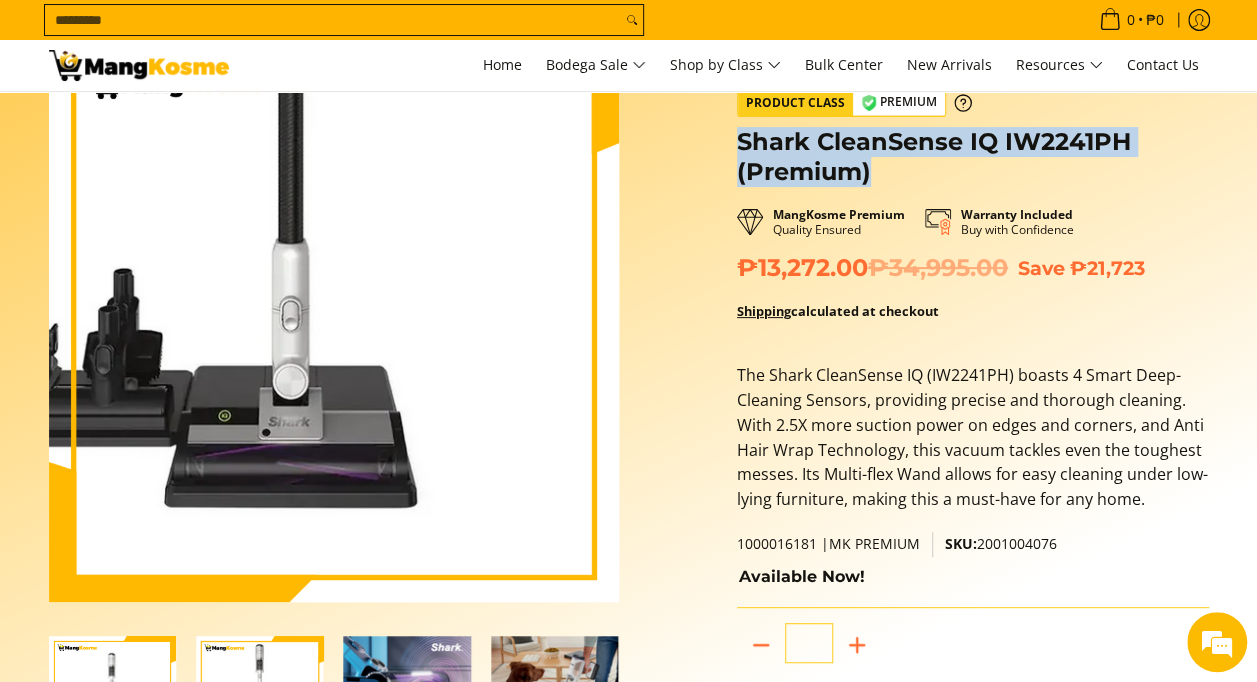 scroll, scrollTop: 0, scrollLeft: 0, axis: both 